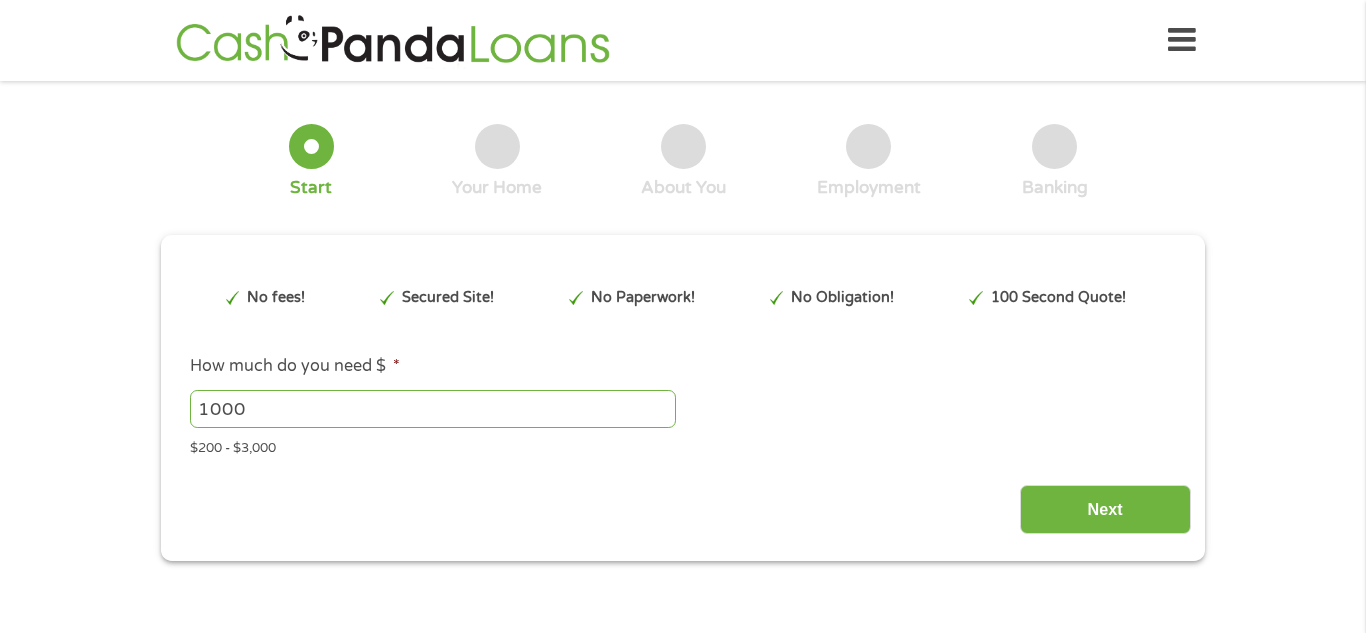 scroll, scrollTop: 0, scrollLeft: 0, axis: both 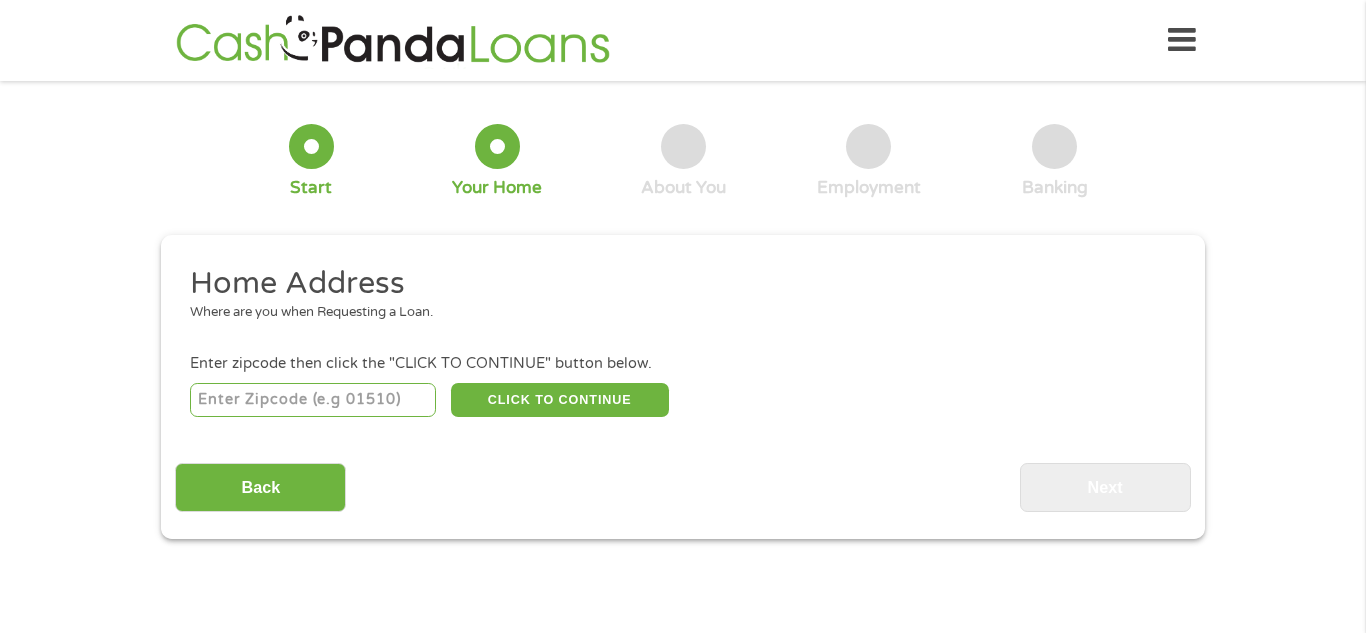 click at bounding box center [313, 400] 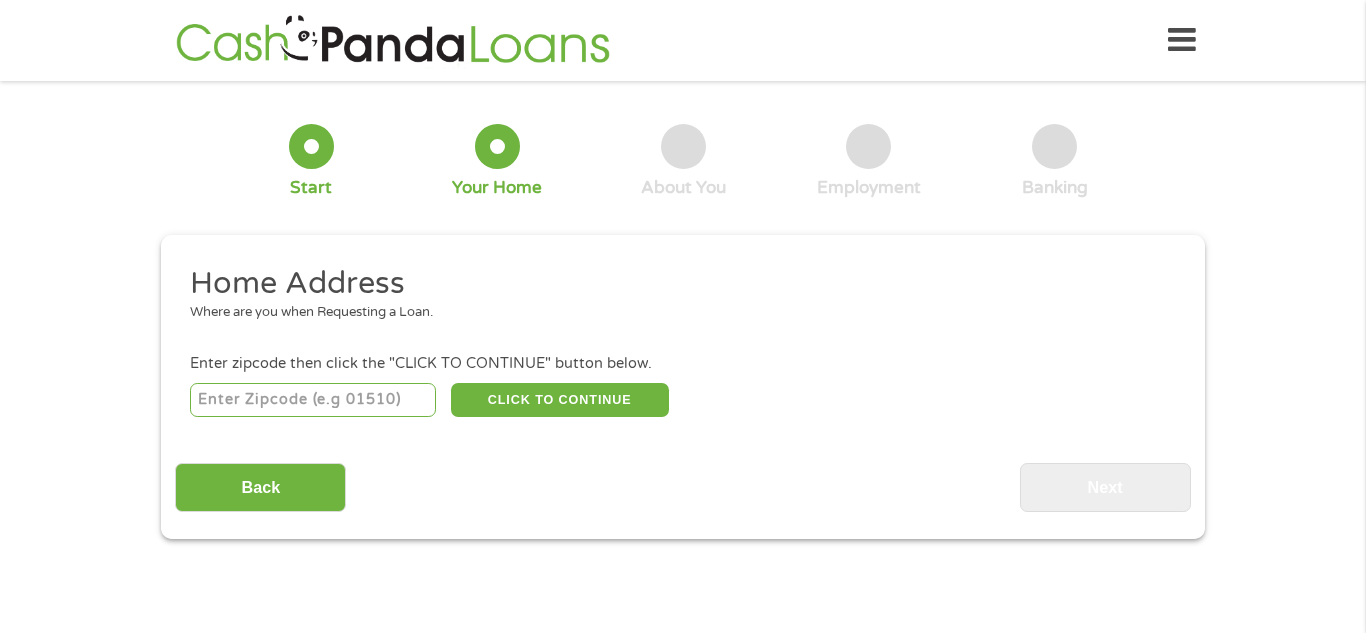 type on "[POSTAL_CODE]" 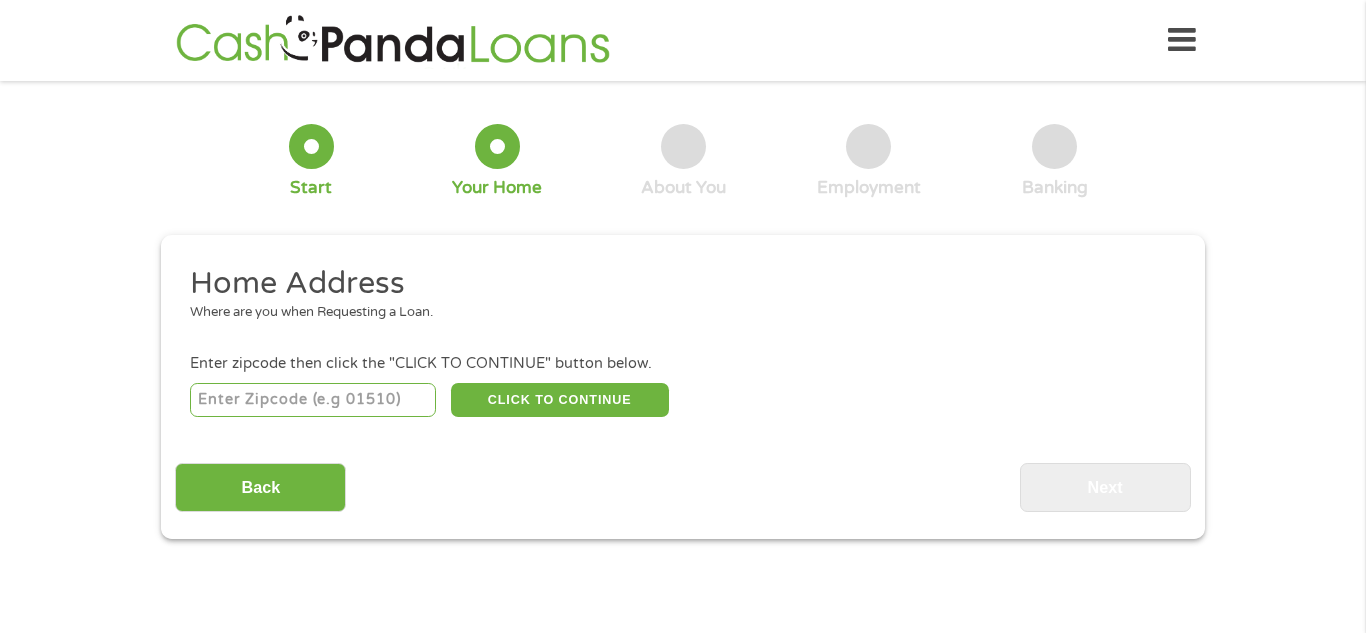 select on "Texas" 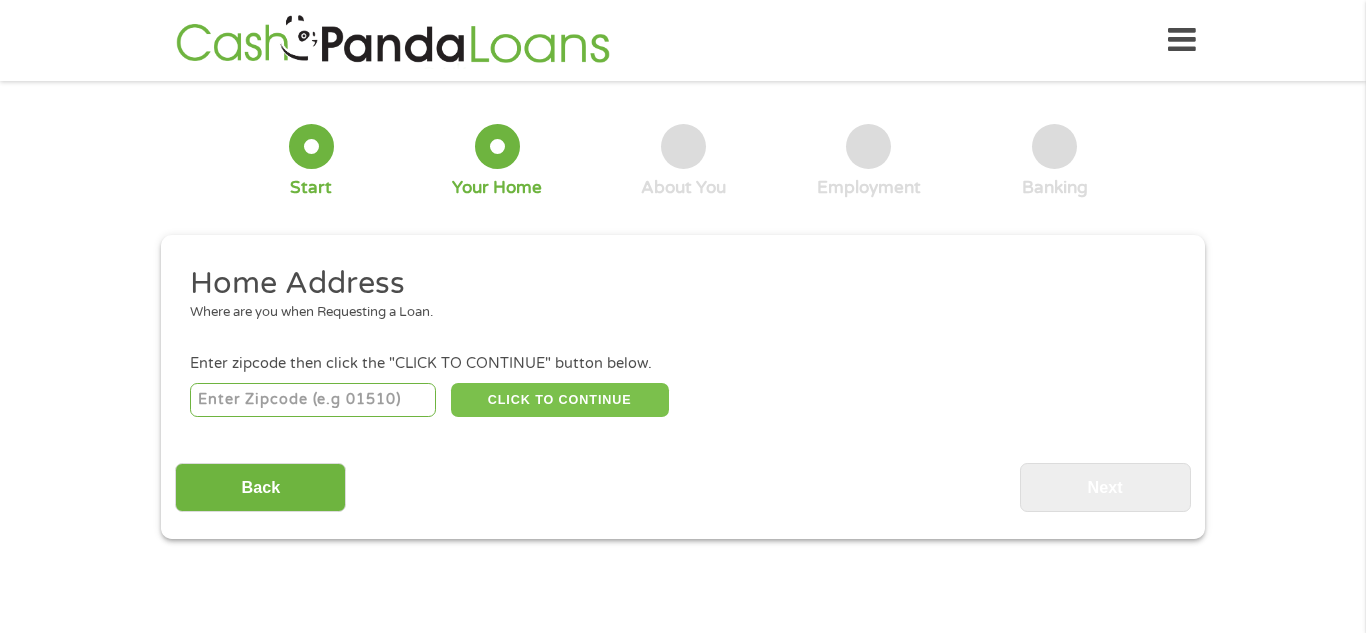 click on "CLICK TO CONTINUE" at bounding box center [560, 400] 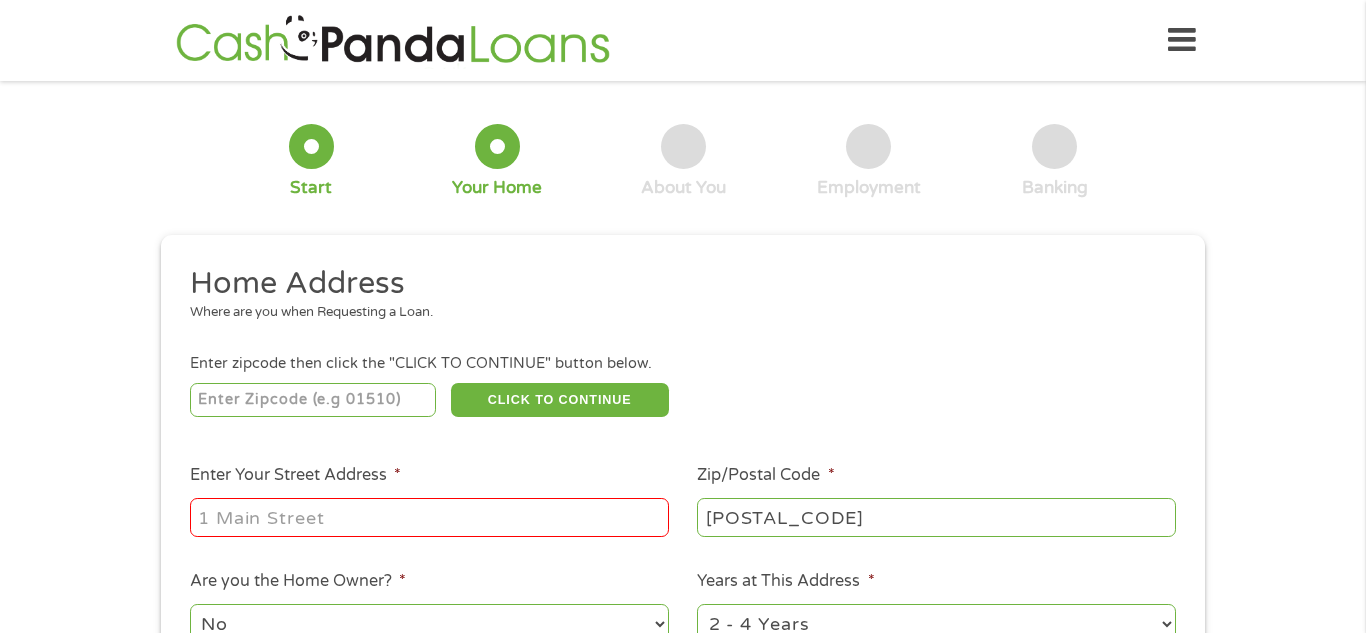 click on "Enter Your Street Address *" at bounding box center [429, 517] 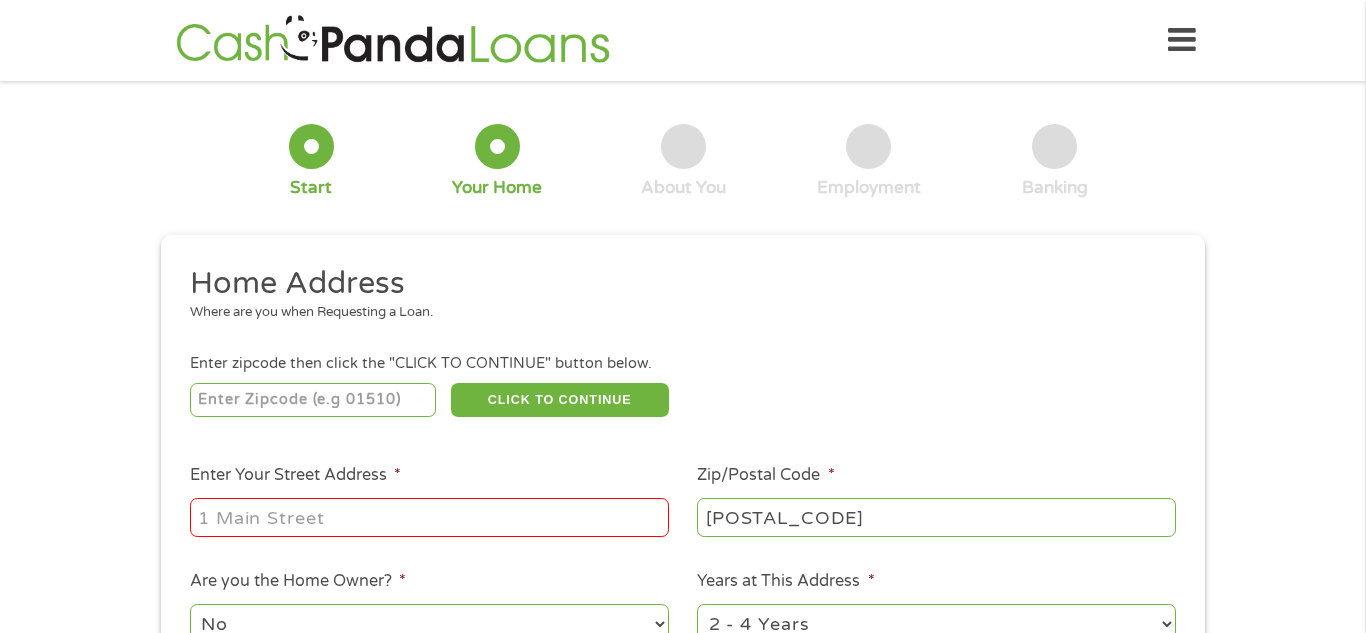 type on "[NUMBER] [STREET]" 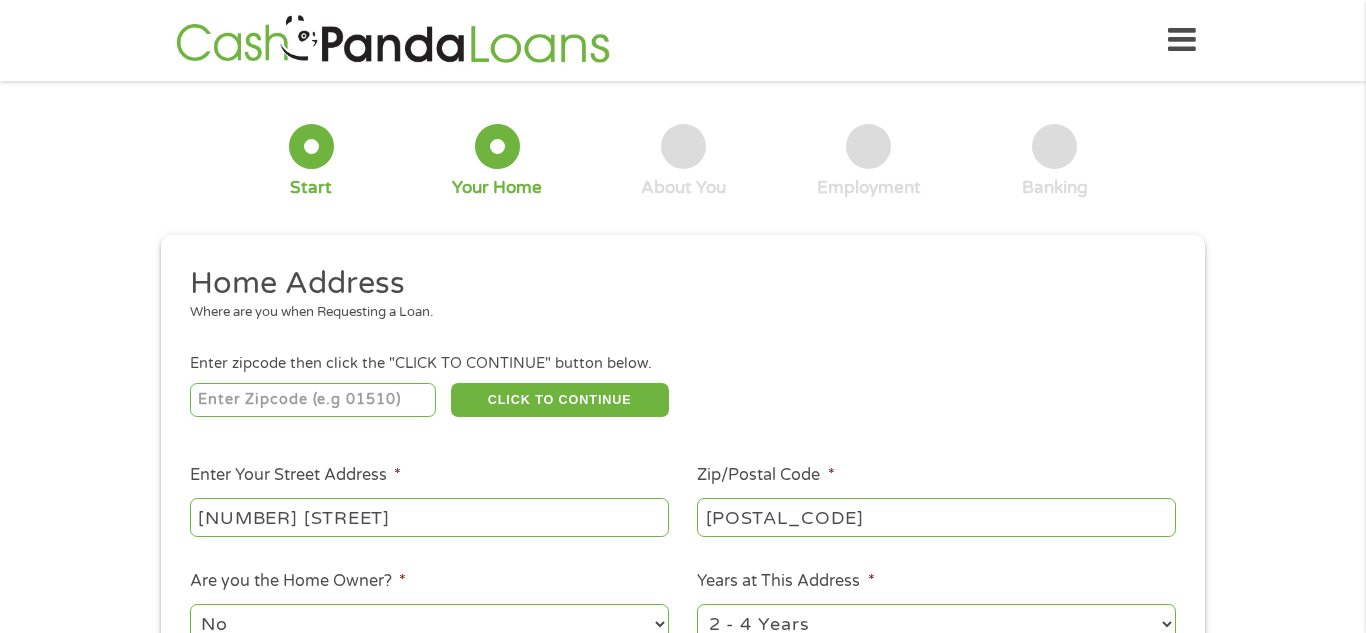 click on "1         Start   2         Your Home   3         About You   4         Employment   5         Banking   6
This field is hidden when viewing the form gclid EAIaIQobChMIg5Wy86vxjgMV6E1_AB0oHjEJEAAYAiAAEgLOa_D_BwE This field is hidden when viewing the form Referrer https://www.cashpandaloans.com/?medium=adwords&source=adwords&campaign=22747246762&adgroup=181722780453&creative=761547818383&position&keyword=loans%20that%20approve%20no%20matter%20what&utm_term=%7Bsearchterm%7D&matchtype=%7Bterm%7D&device=c&network=s&gad_source=5&gad_campaignid=22747246762&gclid=EAIaIQobChMIg5Wy86vxjgMV6E1_AB0oHjEJEAAYAiAAEgLOa_D_BwE This field is hidden when viewing the form Source adwords This field is hidden when viewing the form Campaign 22747246762 This field is hidden when viewing the form Medium adwords This field is hidden when viewing the form adgroup 181722780453 This field is hidden when viewing the form creative 761547818383 position keyword" at bounding box center [683, 497] 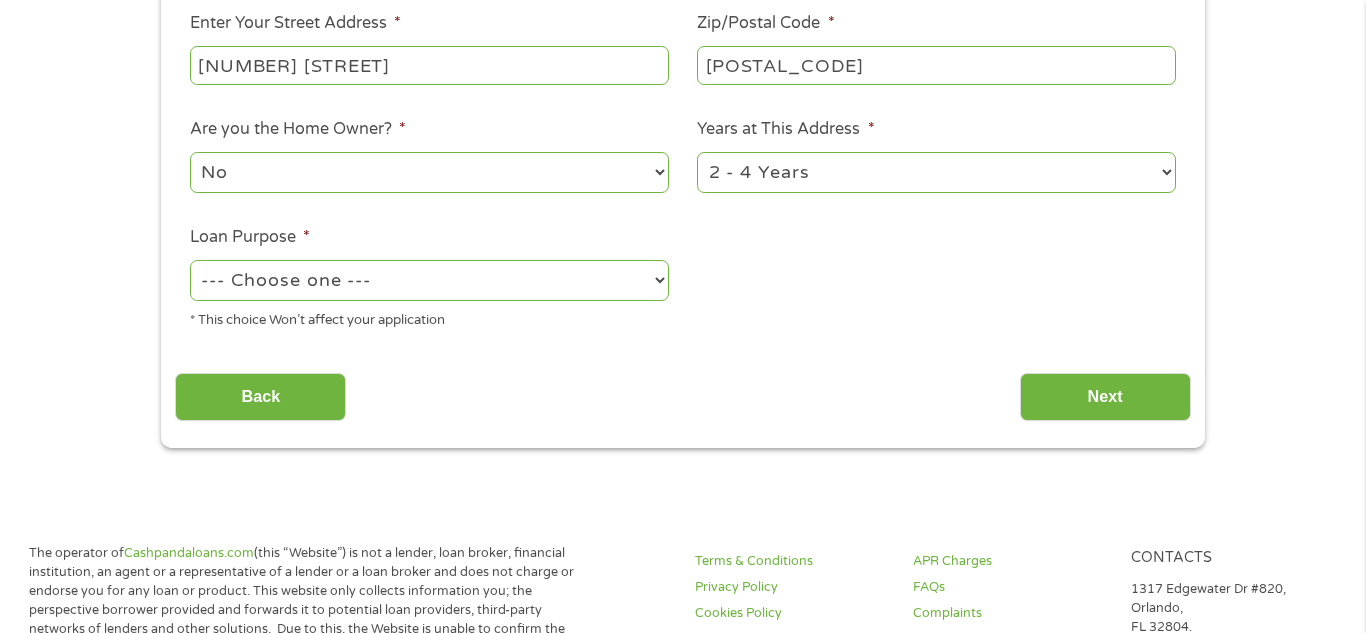 scroll, scrollTop: 480, scrollLeft: 0, axis: vertical 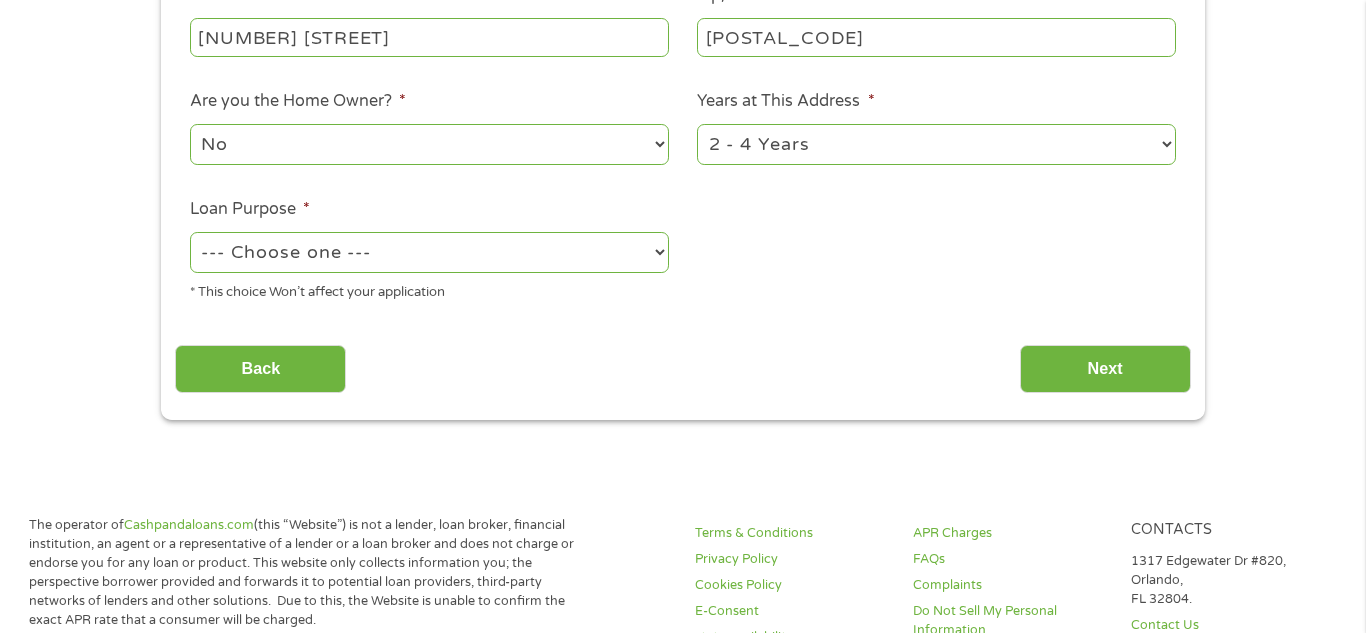 click on "--- Choose one --- Pay Bills Debt Consolidation Home Improvement Major Purchase Car Loan Short Term Cash Medical Expenses Other" at bounding box center [429, 252] 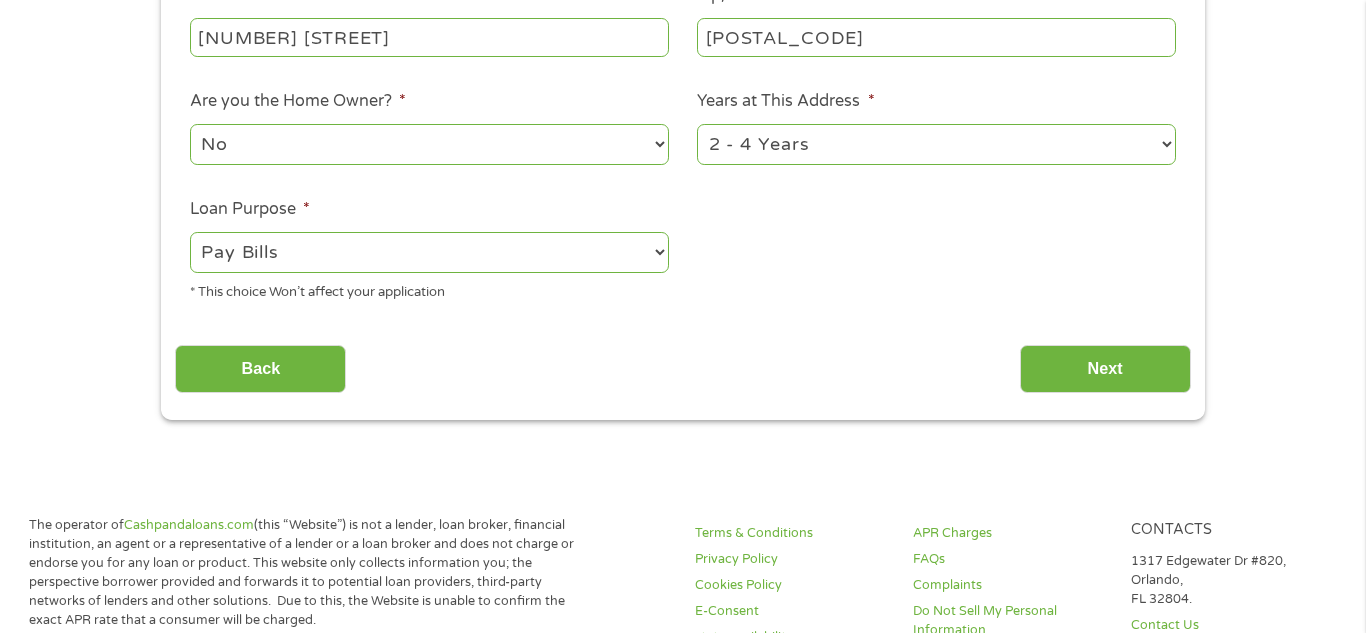 click on "--- Choose one --- Pay Bills Debt Consolidation Home Improvement Major Purchase Car Loan Short Term Cash Medical Expenses Other" at bounding box center (429, 252) 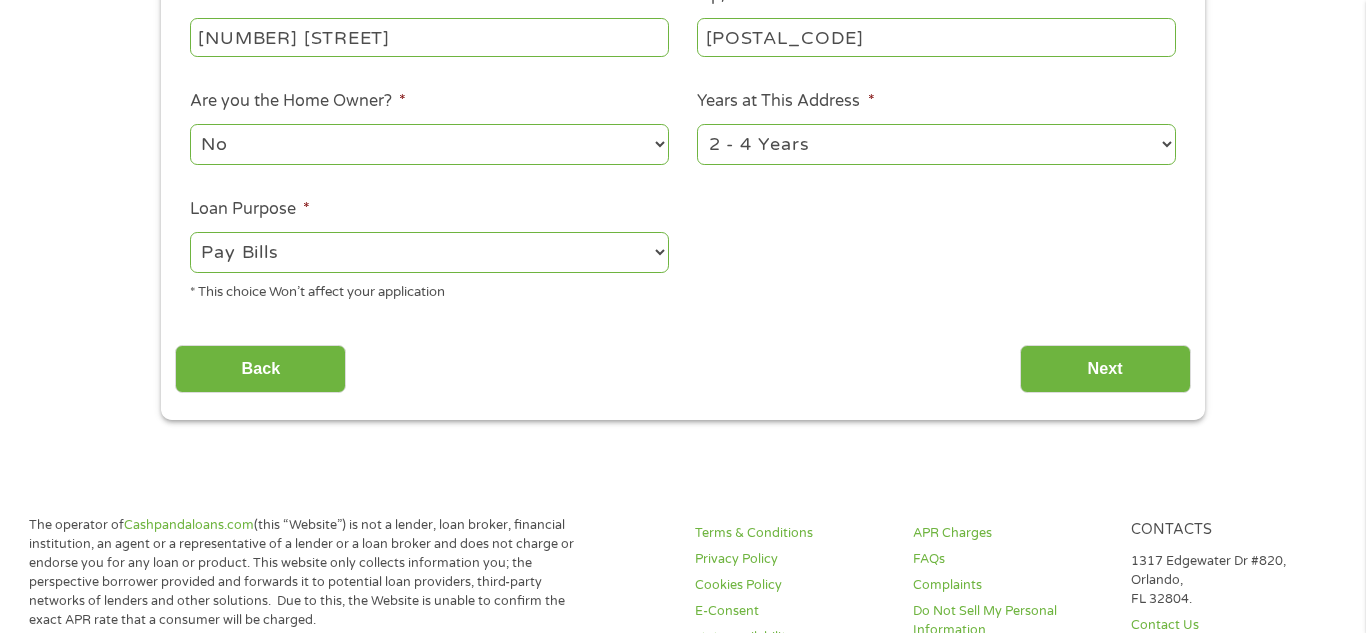 select on "medicalexpenses" 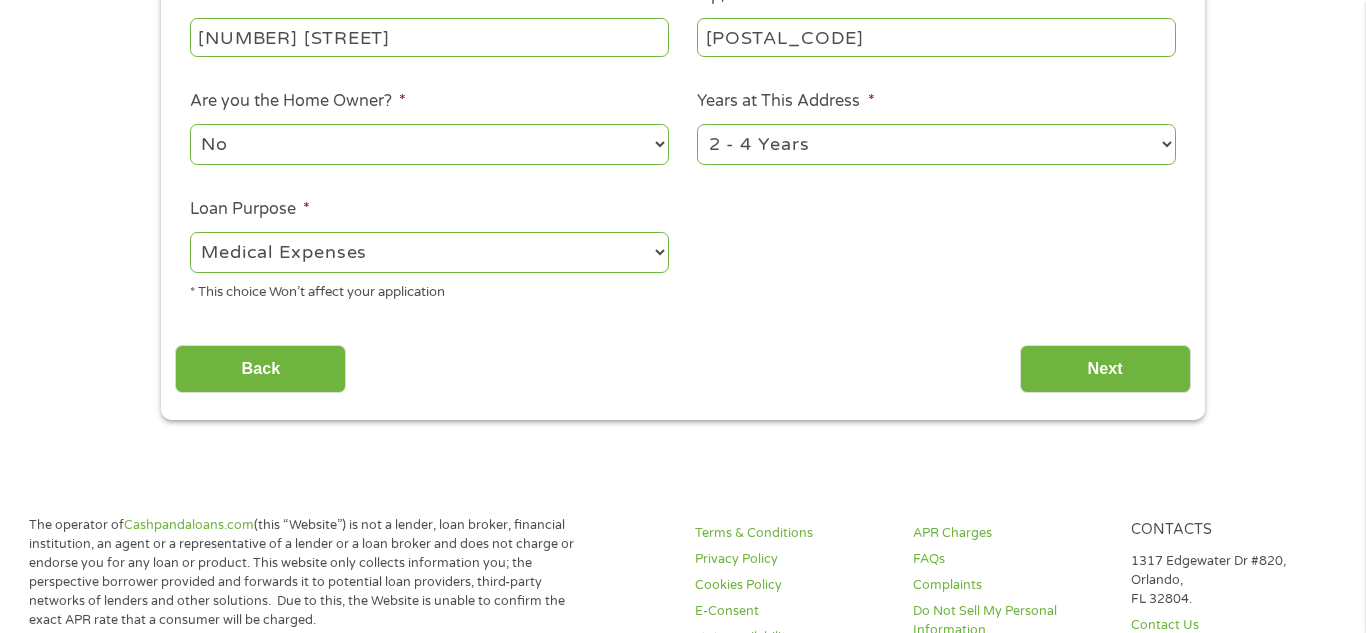 click on "--- Choose one --- Pay Bills Debt Consolidation Home Improvement Major Purchase Car Loan Short Term Cash Medical Expenses Other" at bounding box center (429, 252) 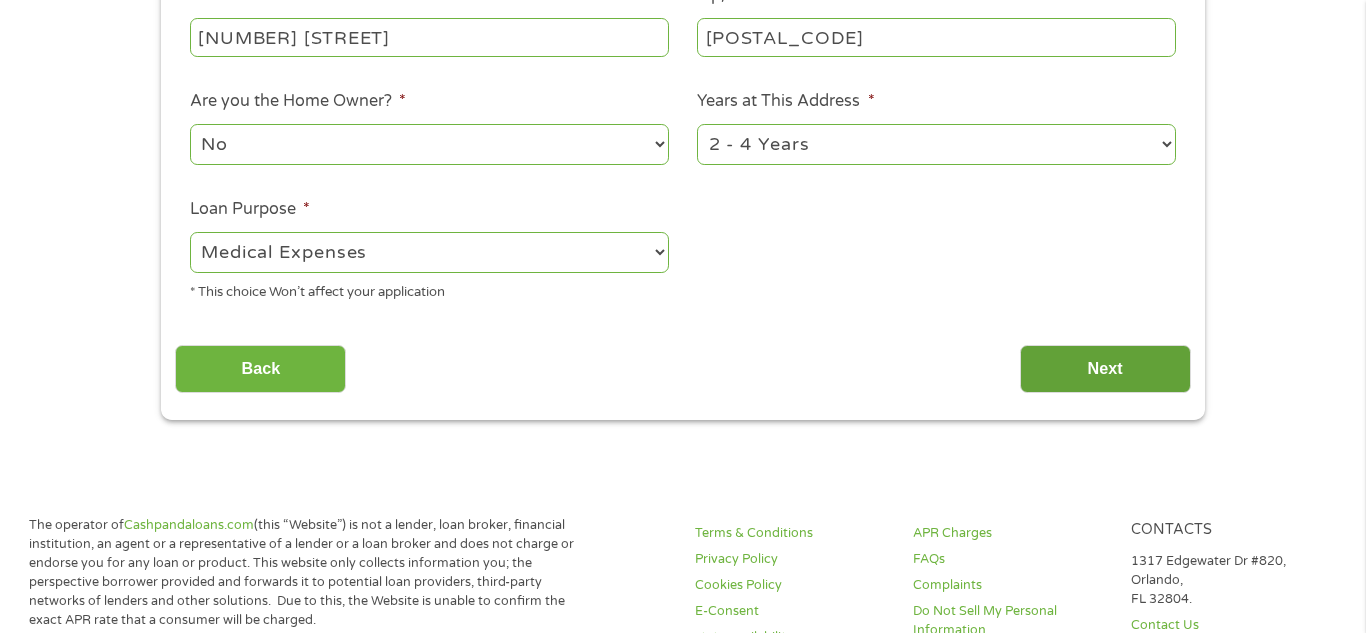 click on "Next" at bounding box center [1105, 369] 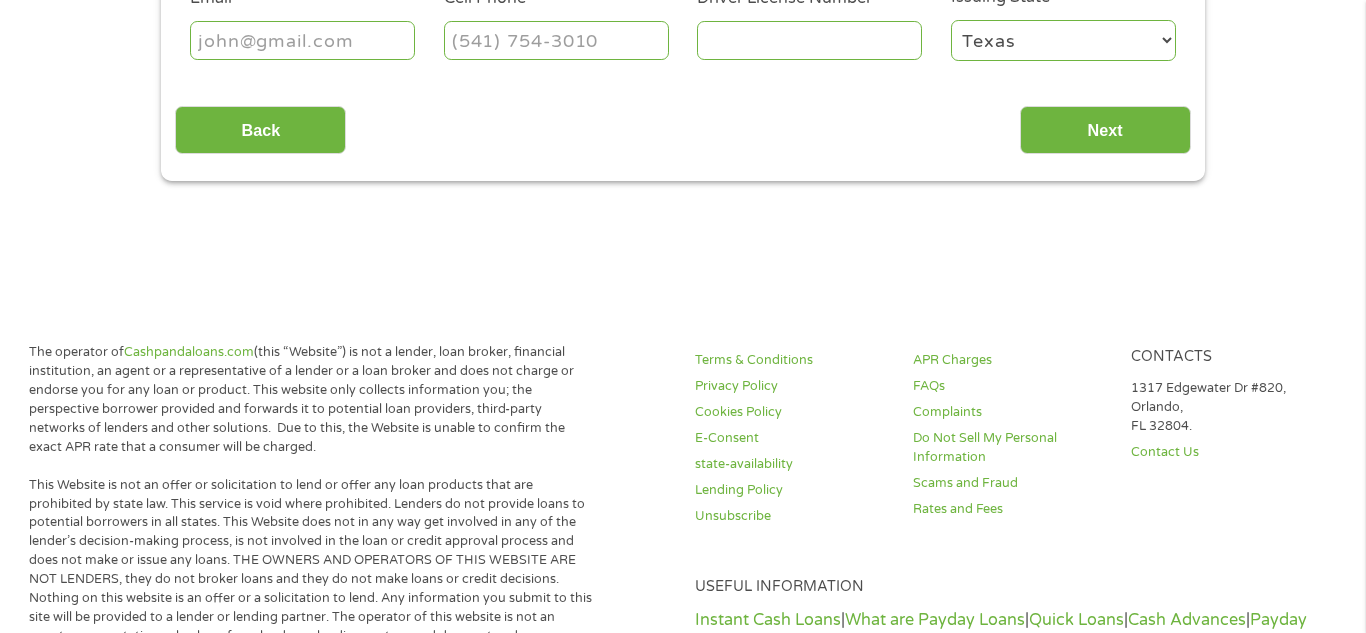 scroll, scrollTop: 8, scrollLeft: 8, axis: both 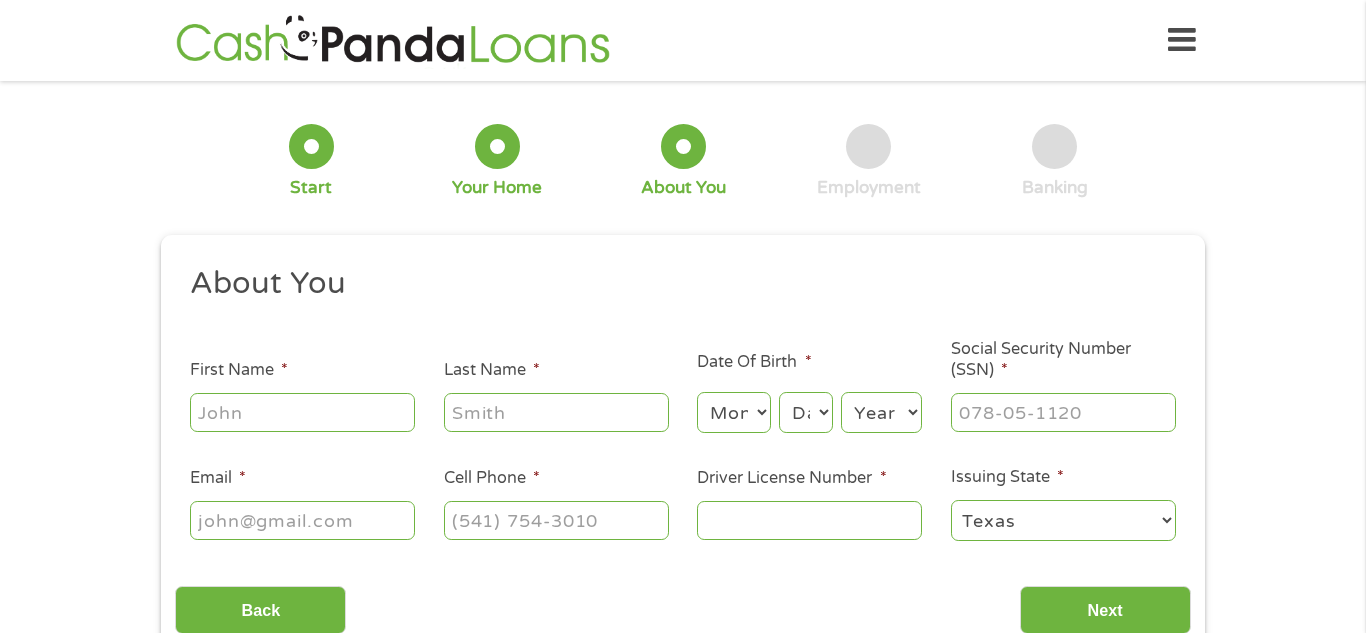 click at bounding box center [302, 413] 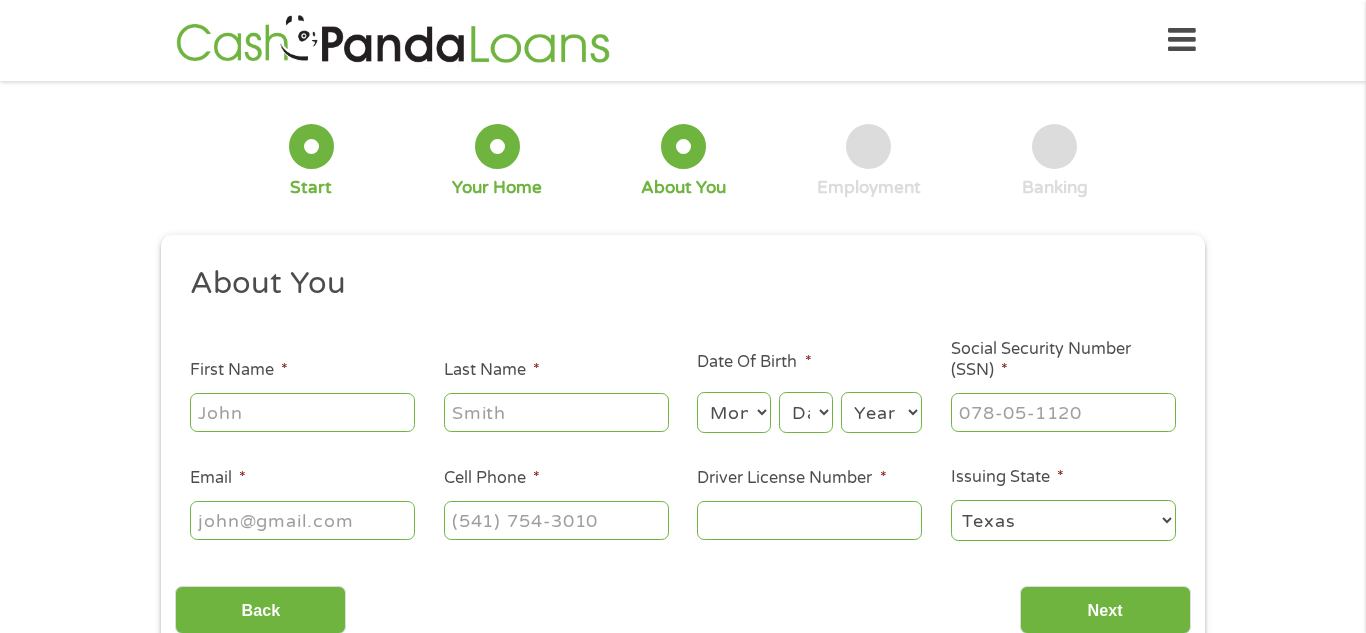 click on "First Name *" at bounding box center (302, 412) 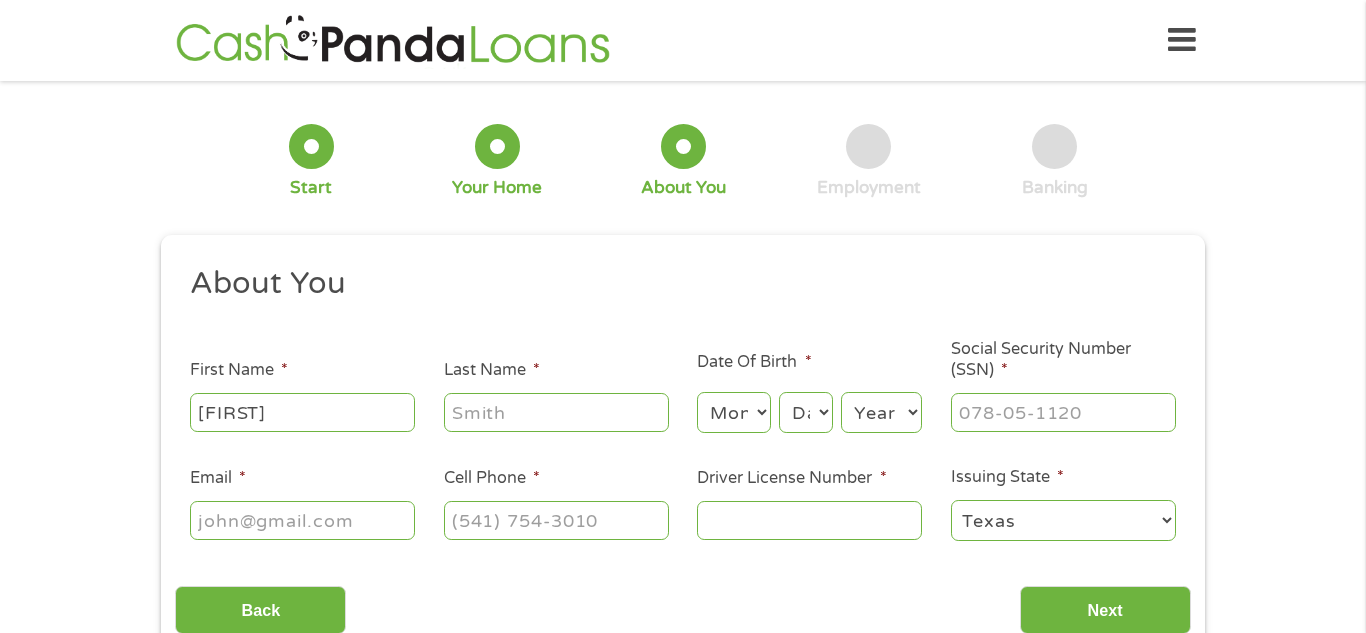 type on "[FIRST]" 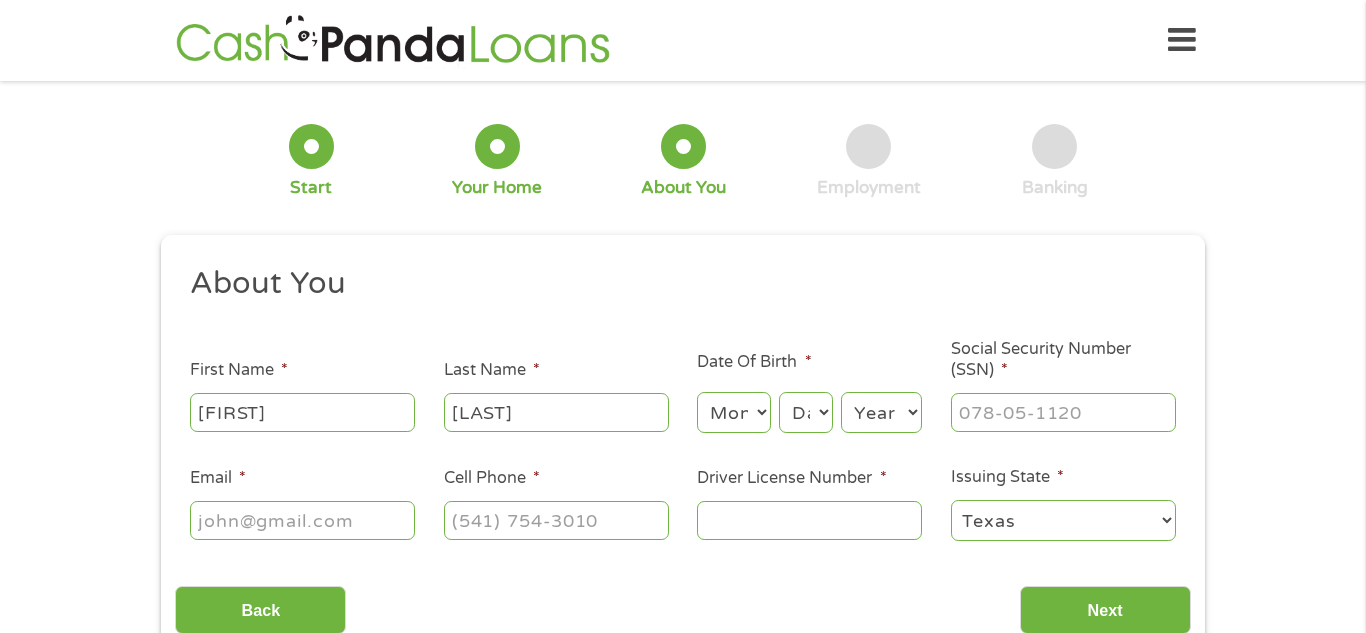 type on "[LAST]" 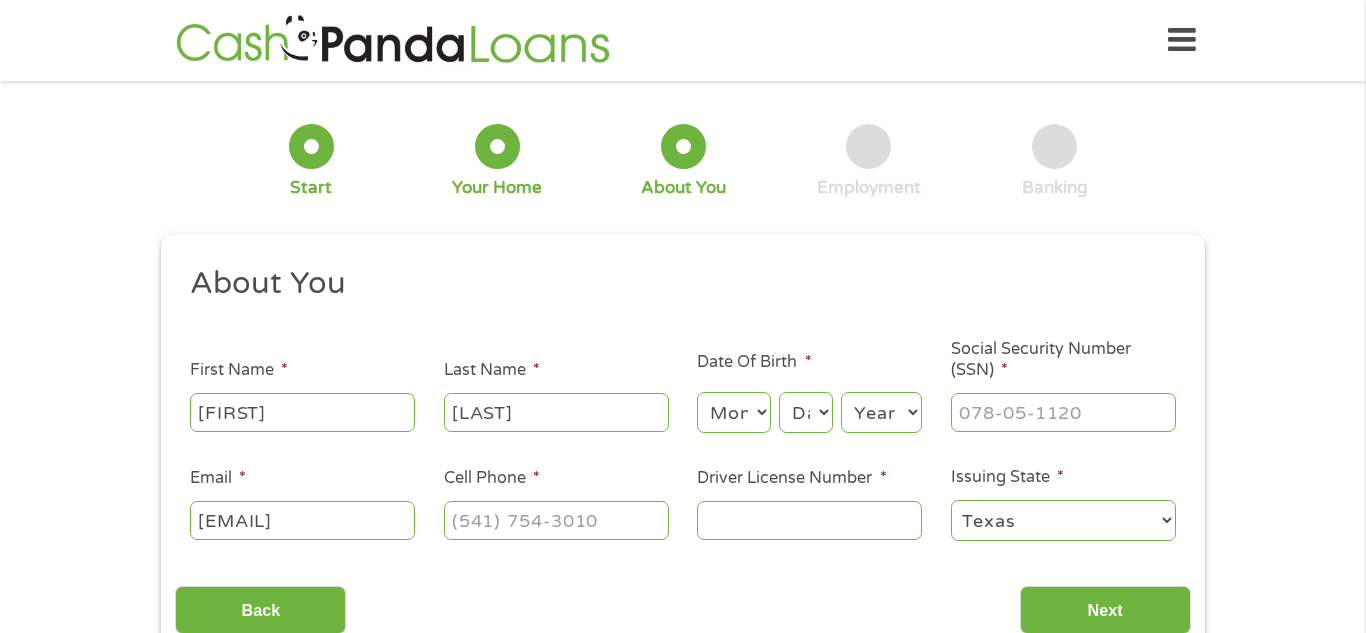scroll, scrollTop: 0, scrollLeft: 72, axis: horizontal 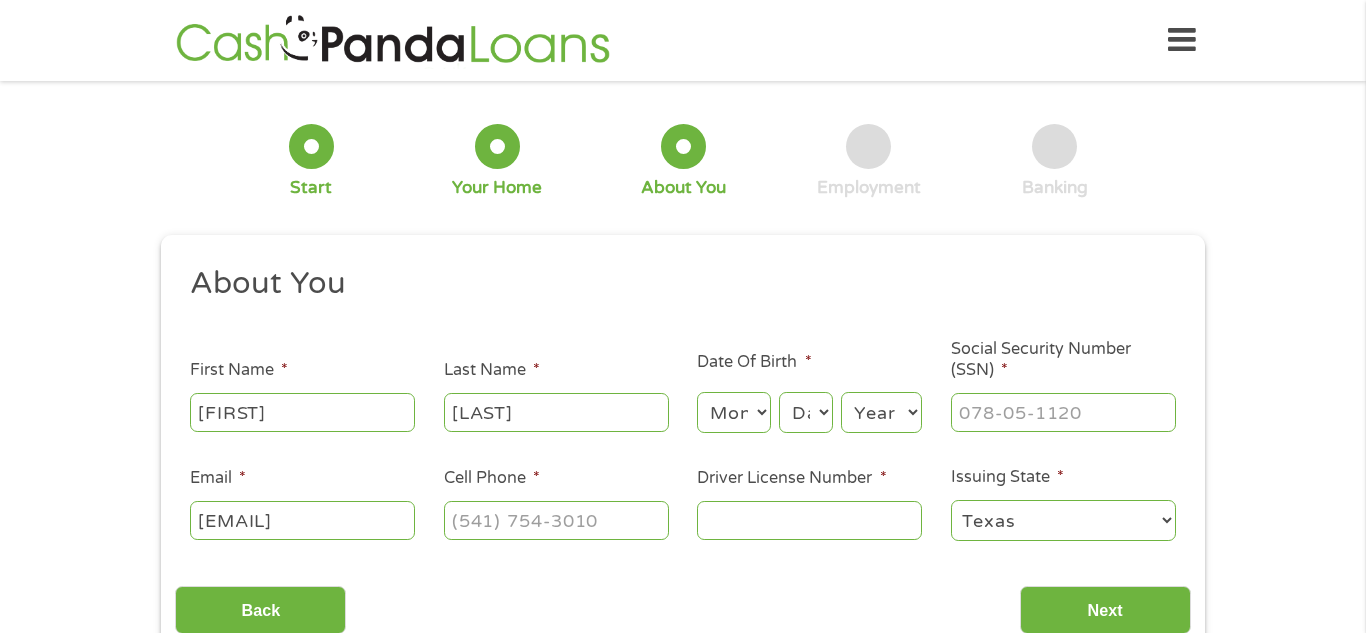 type on "[EMAIL]" 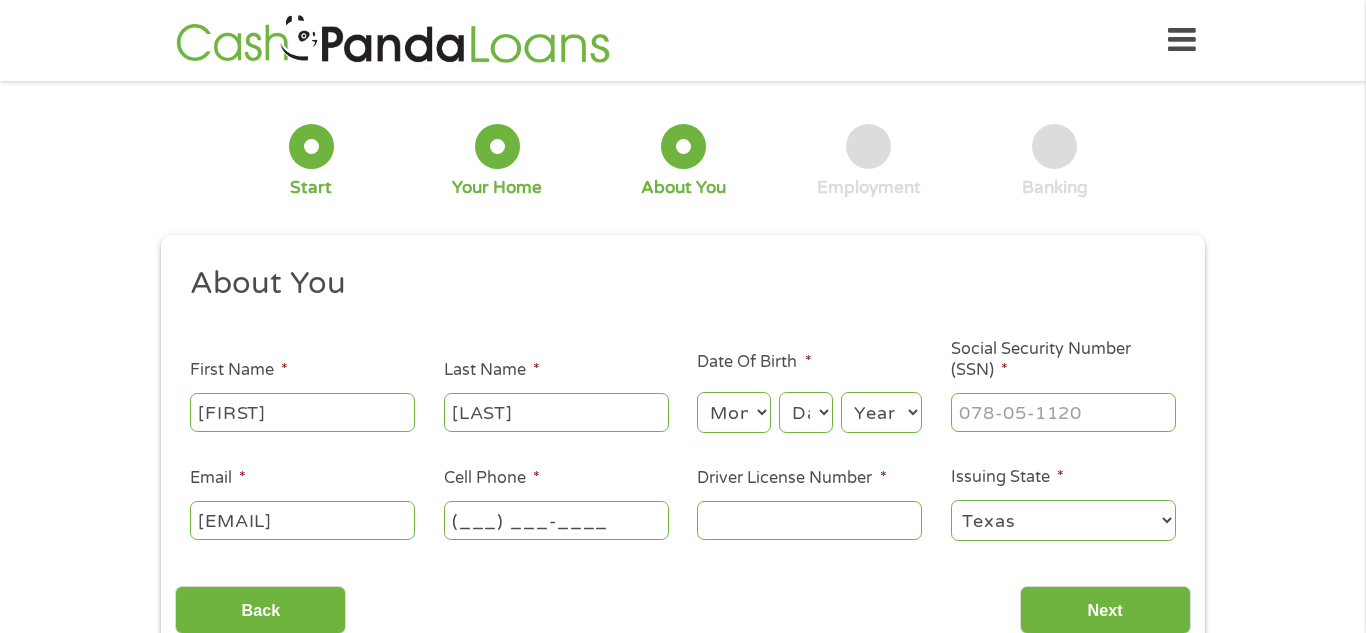 scroll, scrollTop: 0, scrollLeft: 0, axis: both 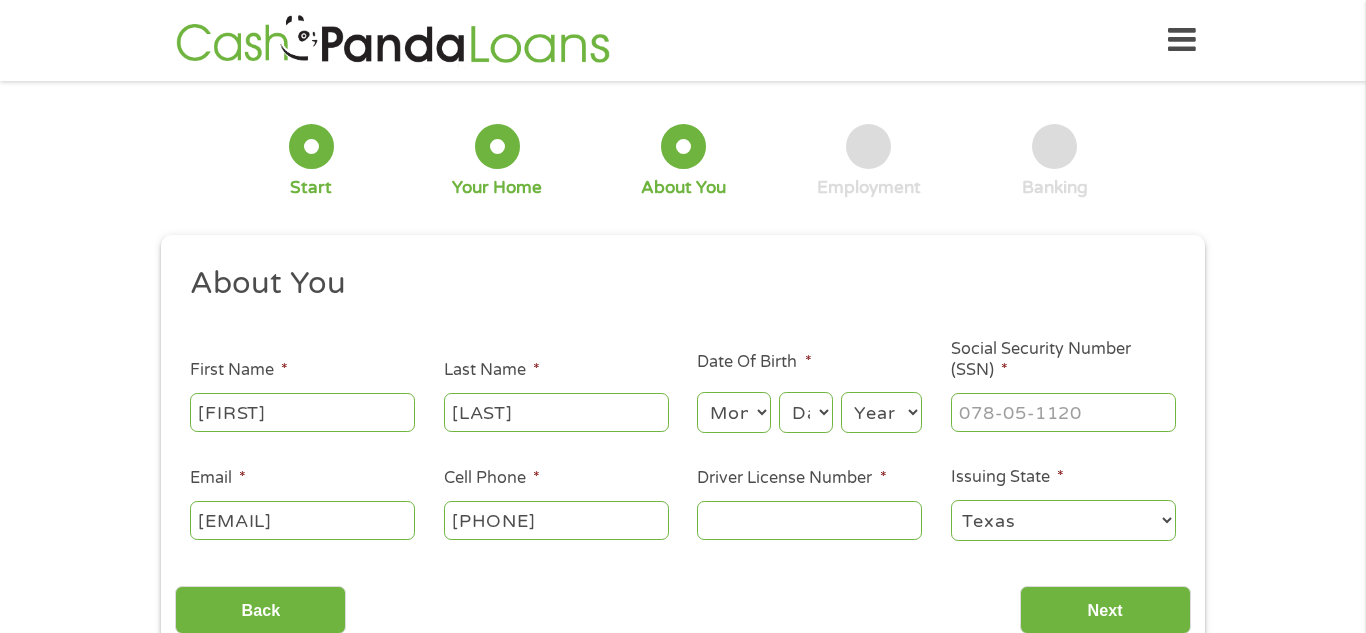 type on "[PHONE]" 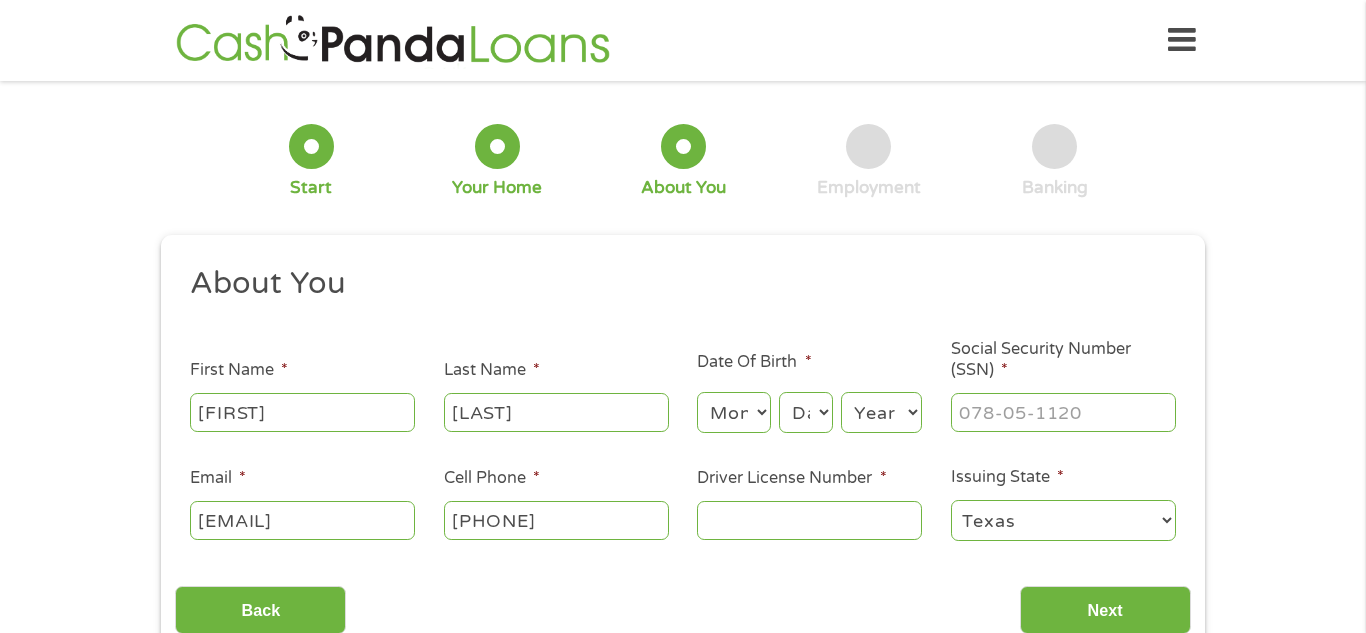 click on "[DRIVER_LICENSE]" at bounding box center (809, 520) 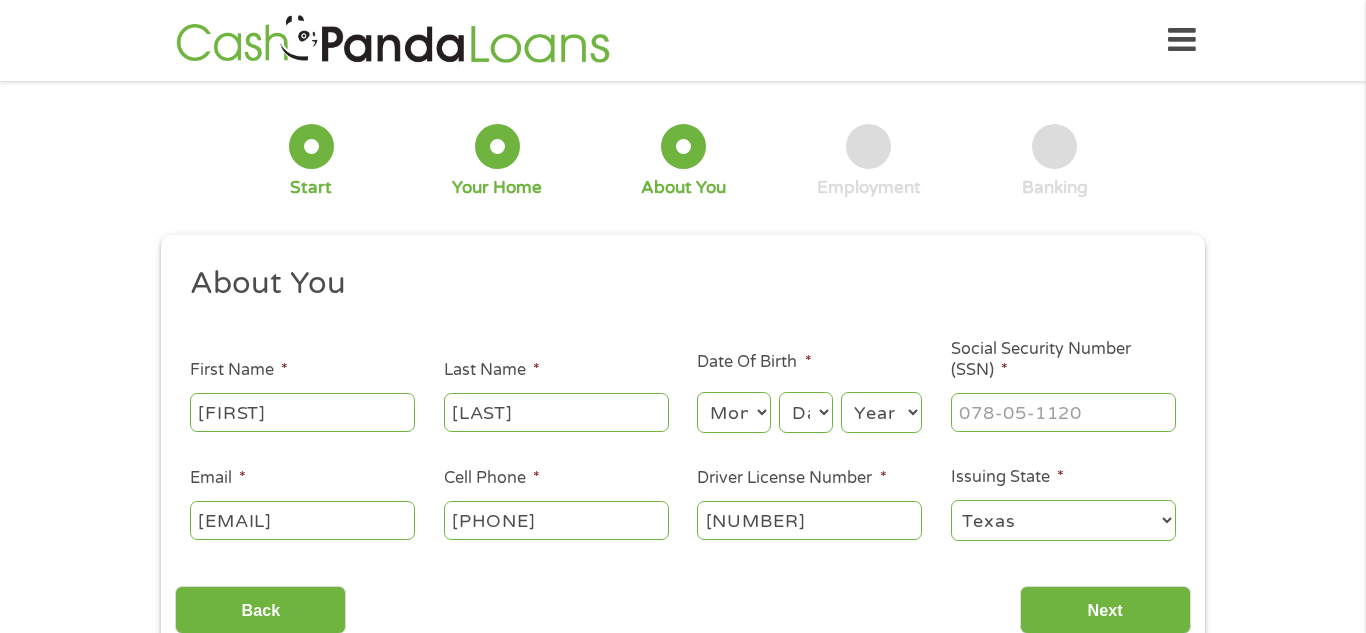 type on "[NUMBER]" 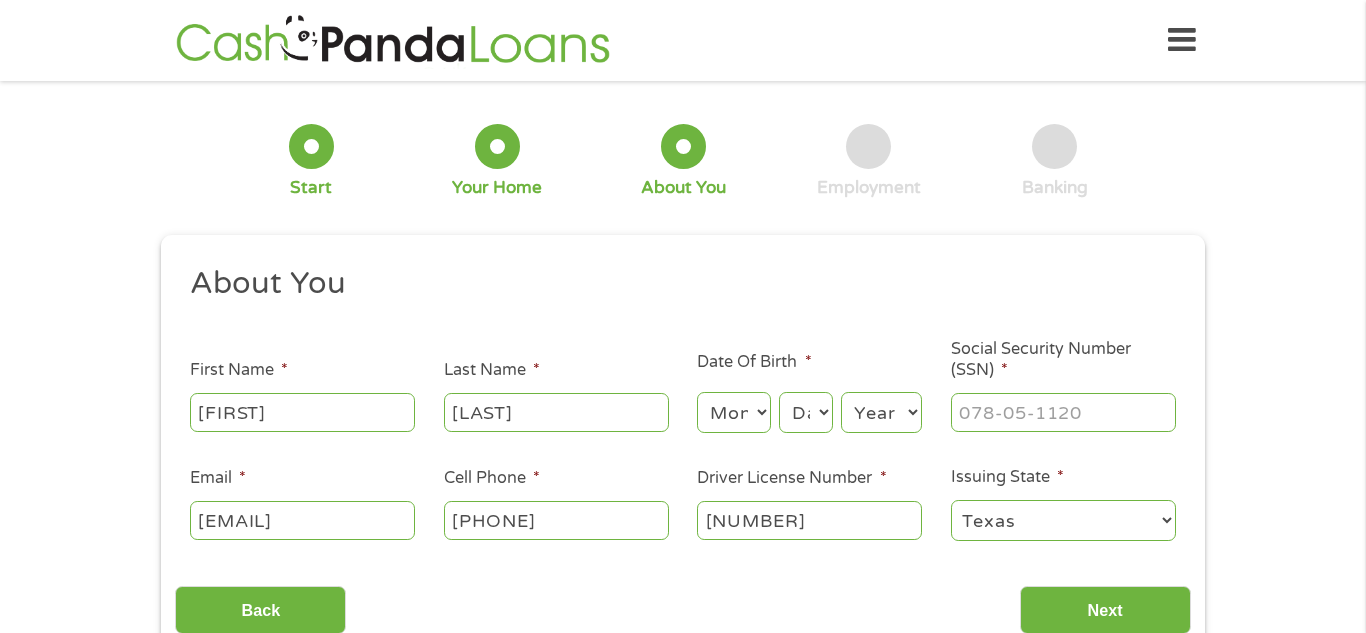 click on "Alabama Alaska Arizona Arkansas California Colorado Connecticut Delaware District of Columbia Florida Georgia Hawaii Idaho Illinois Indiana Iowa Kansas Kentucky Louisiana Maine Maryland Massachusetts Michigan Minnesota Mississippi Missouri Montana Nebraska Nevada New Hampshire New Jersey New Mexico New York North Carolina North Dakota Ohio Oklahoma Oregon Pennsylvania Rhode Island South Carolina South Dakota Tennessee Texas Utah Vermont Virginia Washington West Virginia Wisconsin Wyoming" at bounding box center [1063, 520] 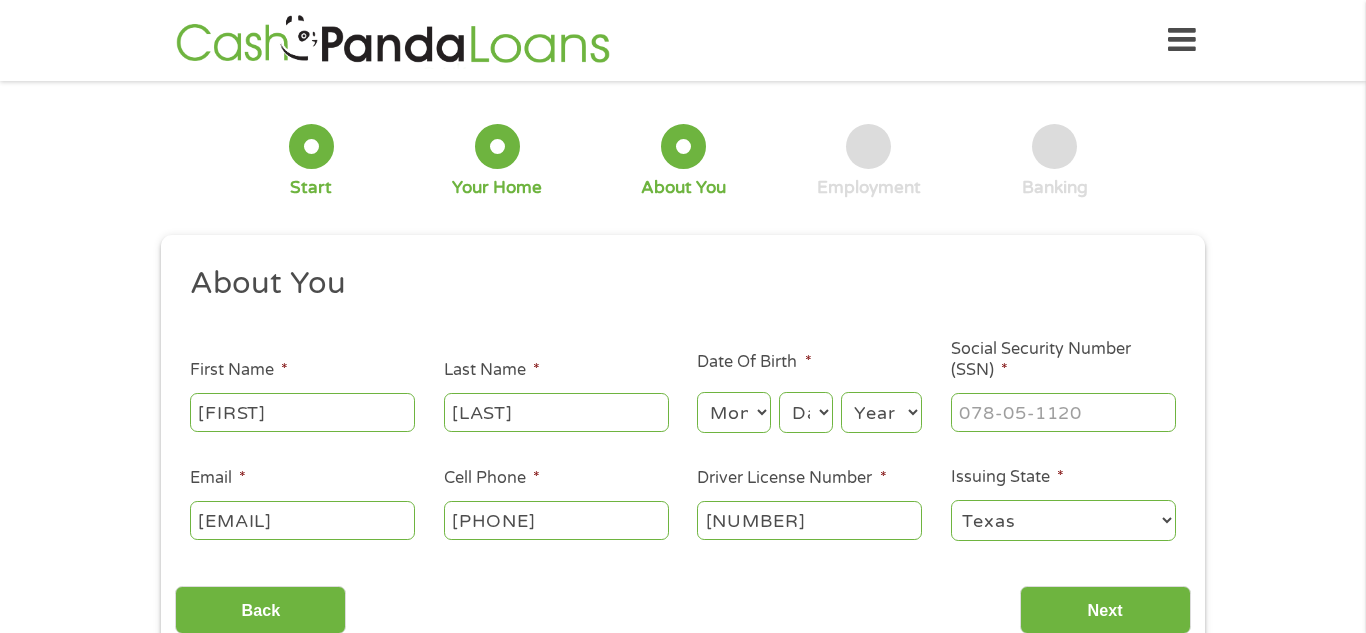 click on "Month 1 2 3 4 5 6 7 8 9 10 11 12" at bounding box center (733, 412) 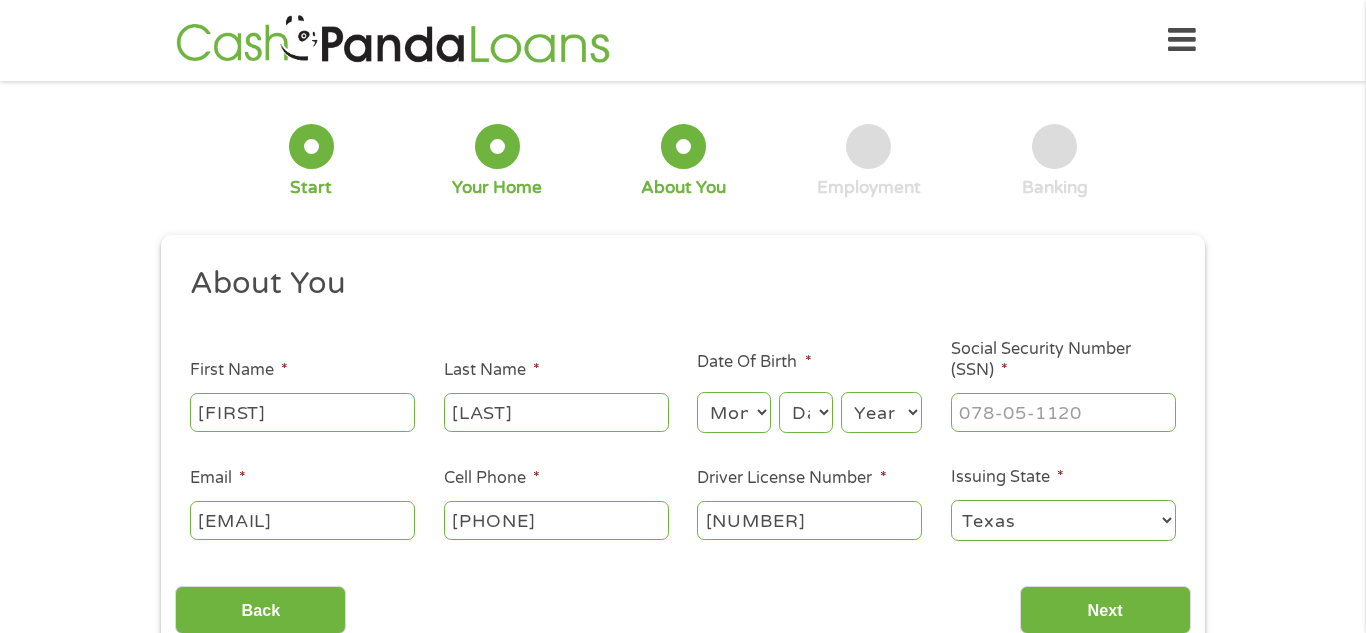 select on "3" 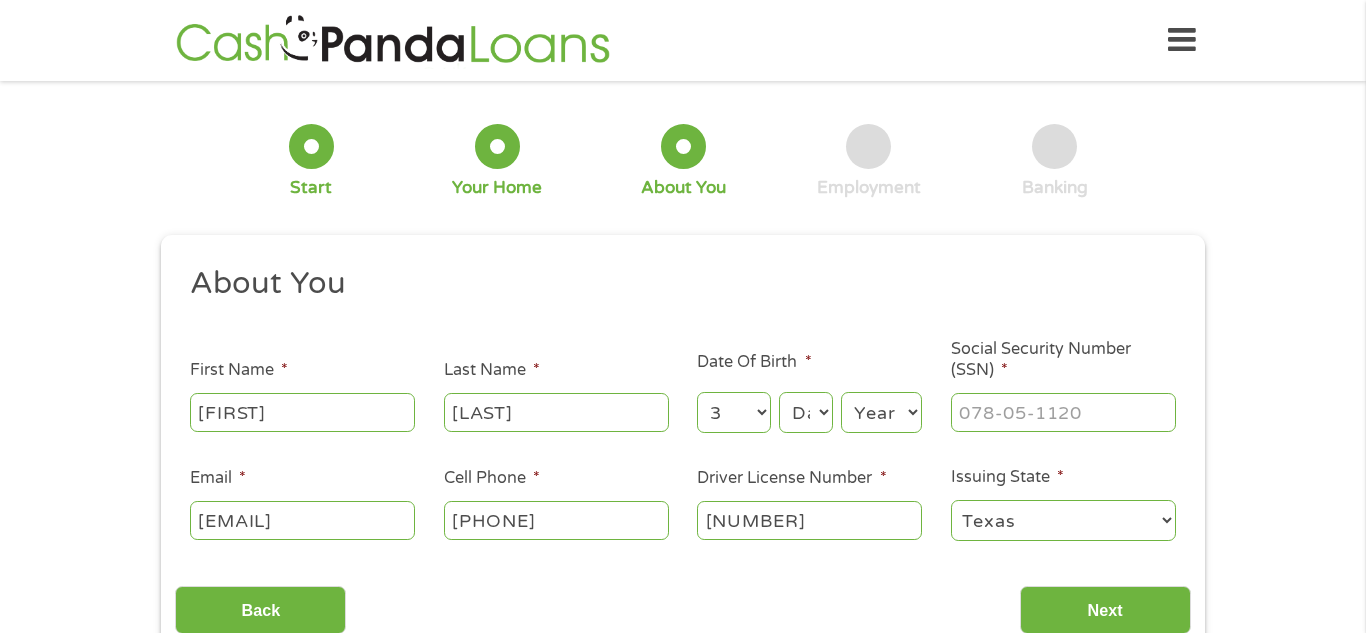 click on "Month 1 2 3 4 5 6 7 8 9 10 11 12" at bounding box center (733, 412) 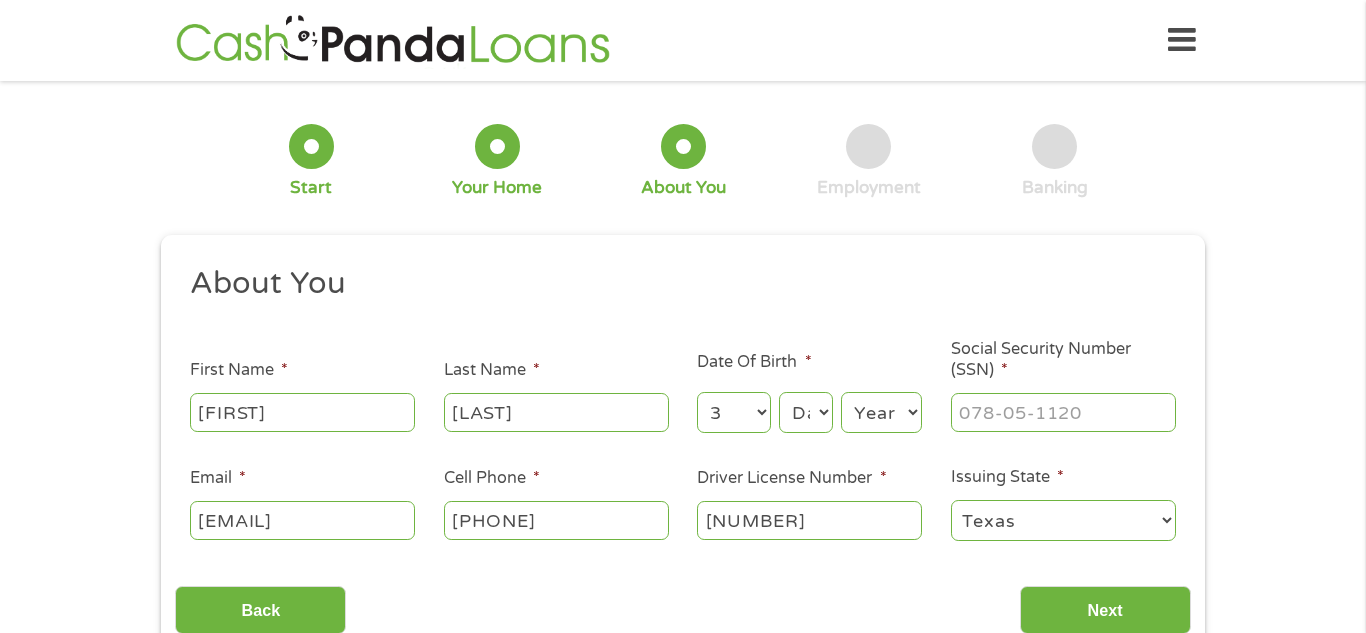 select on "12" 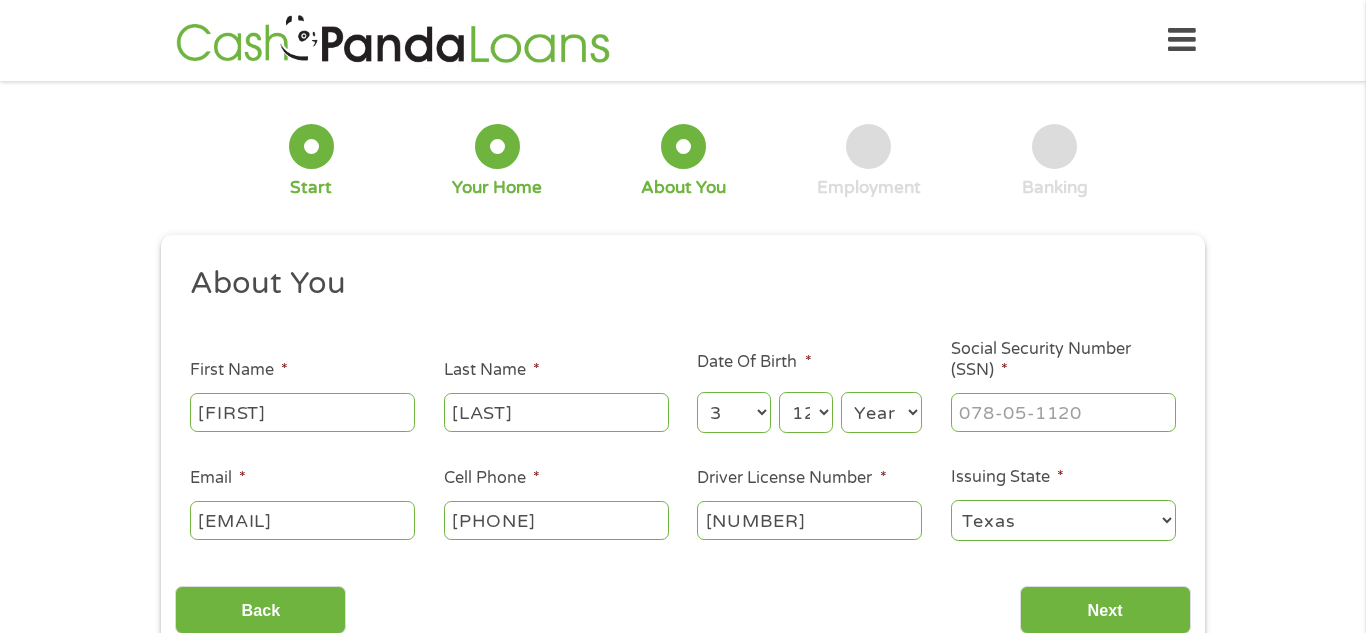 click on "Day 1 2 3 4 5 6 7 8 9 10 11 12 13 14 15 16 17 18 19 20 21 22 23 24 25 26 27 28 29 30 31" at bounding box center (806, 412) 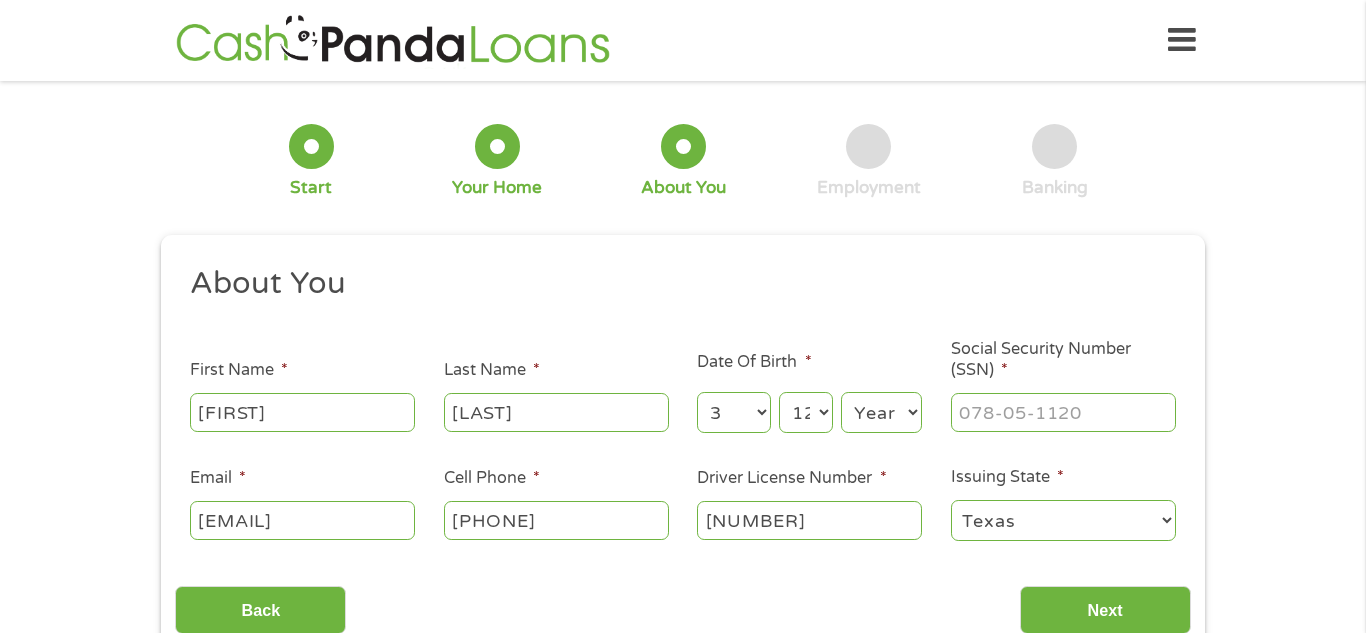 click on "Year 2007 2006 2005 2004 2003 2002 2001 2000 1999 1998 1997 1996 1995 1994 1993 1992 1991 1990 1989 1988 1987 1986 1985 1984 1983 1982 1981 1980 1979 1978 1977 1976 1975 1974 1973 1972 1971 1970 1969 1968 1967 1966 1965 1964 1963 1962 1961 1960 1959 1958 1957 1956 1955 1954 1953 1952 1951 1950 1949 1948 1947 1946 1945 1944 1943 1942 1941 1940 1939 1938 1937 1936 1935 1934 1933 1932 1931 1930 1929 1928 1927 1926 1925 1924 1923 1922 1921 1920" at bounding box center [881, 412] 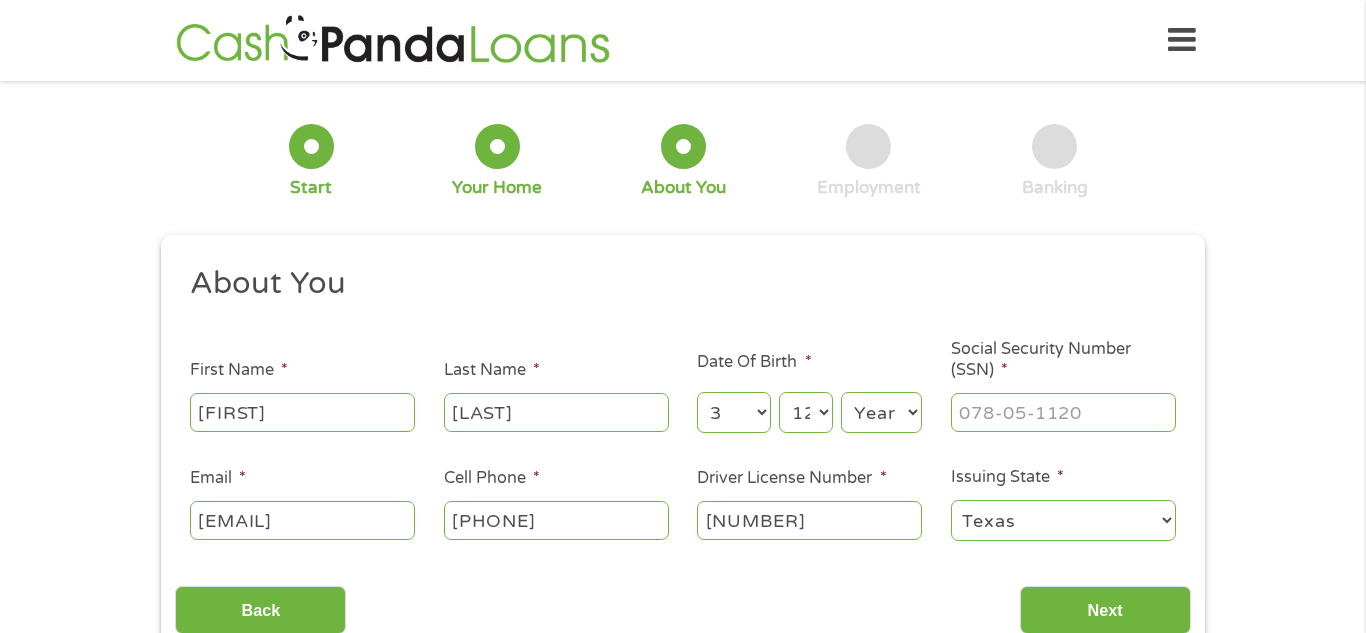 select on "1963" 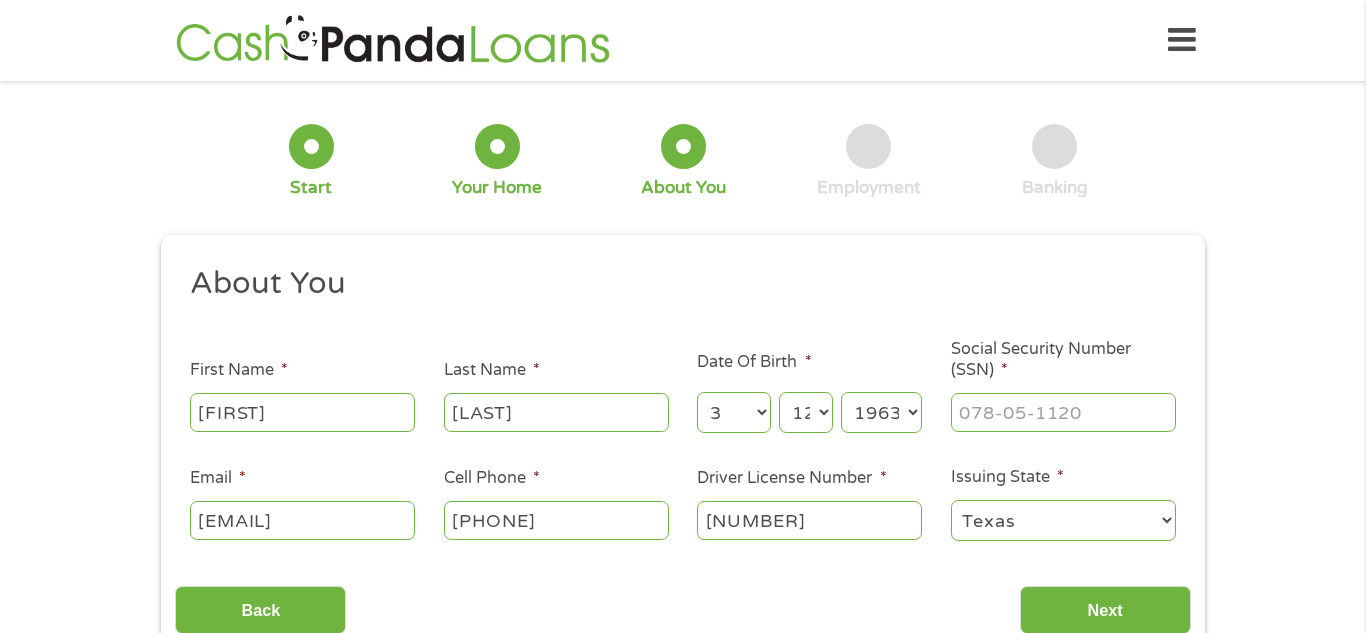 click on "Year 2007 2006 2005 2004 2003 2002 2001 2000 1999 1998 1997 1996 1995 1994 1993 1992 1991 1990 1989 1988 1987 1986 1985 1984 1983 1982 1981 1980 1979 1978 1977 1976 1975 1974 1973 1972 1971 1970 1969 1968 1967 1966 1965 1964 1963 1962 1961 1960 1959 1958 1957 1956 1955 1954 1953 1952 1951 1950 1949 1948 1947 1946 1945 1944 1943 1942 1941 1940 1939 1938 1937 1936 1935 1934 1933 1932 1931 1930 1929 1928 1927 1926 1925 1924 1923 1922 1921 1920" at bounding box center (881, 412) 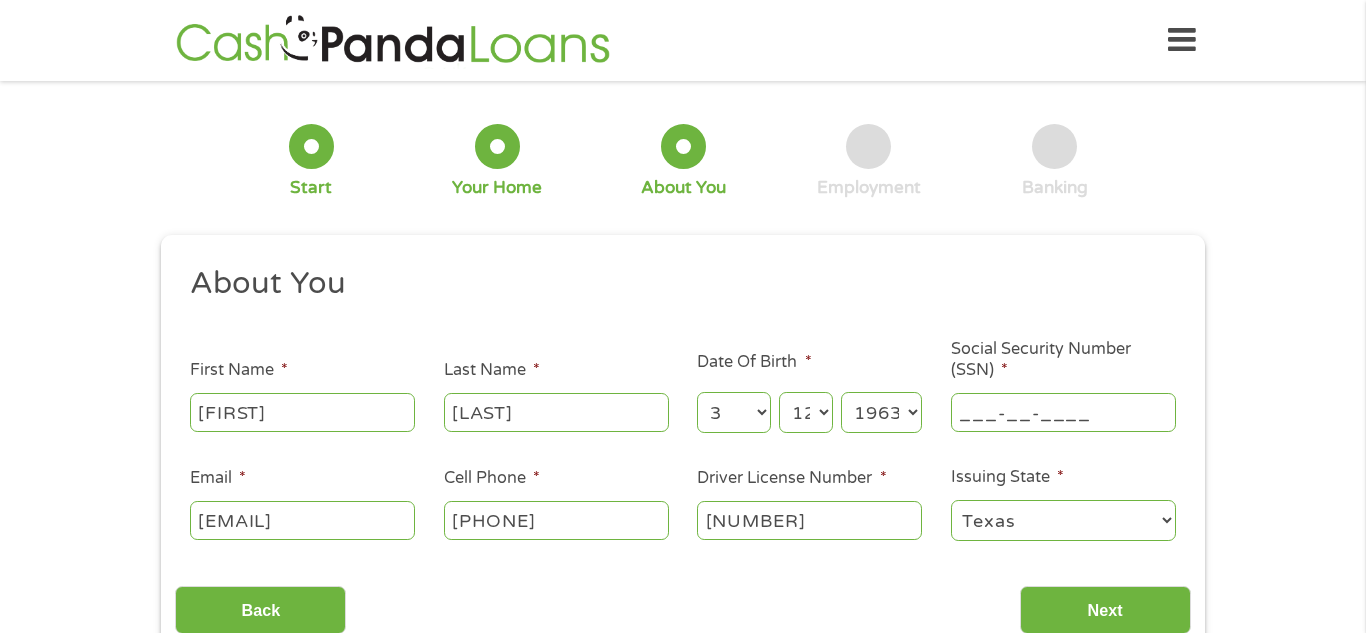 click on "___-__-____" at bounding box center (1063, 412) 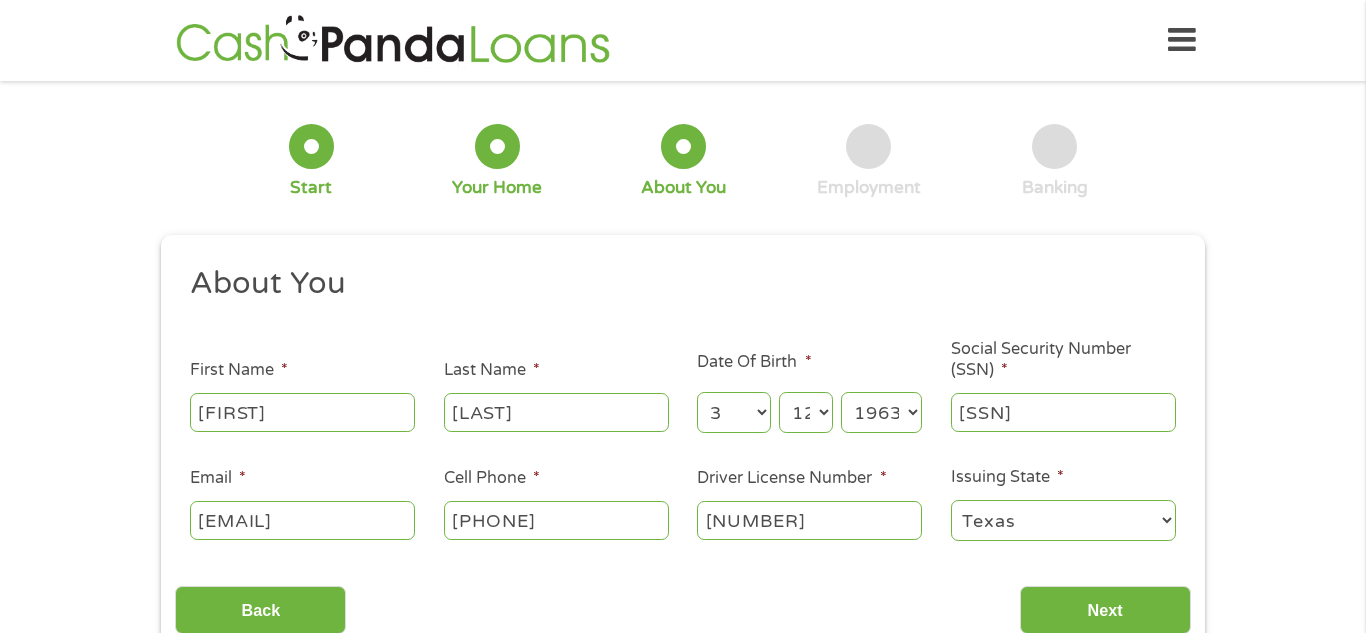 type on "[SSN]" 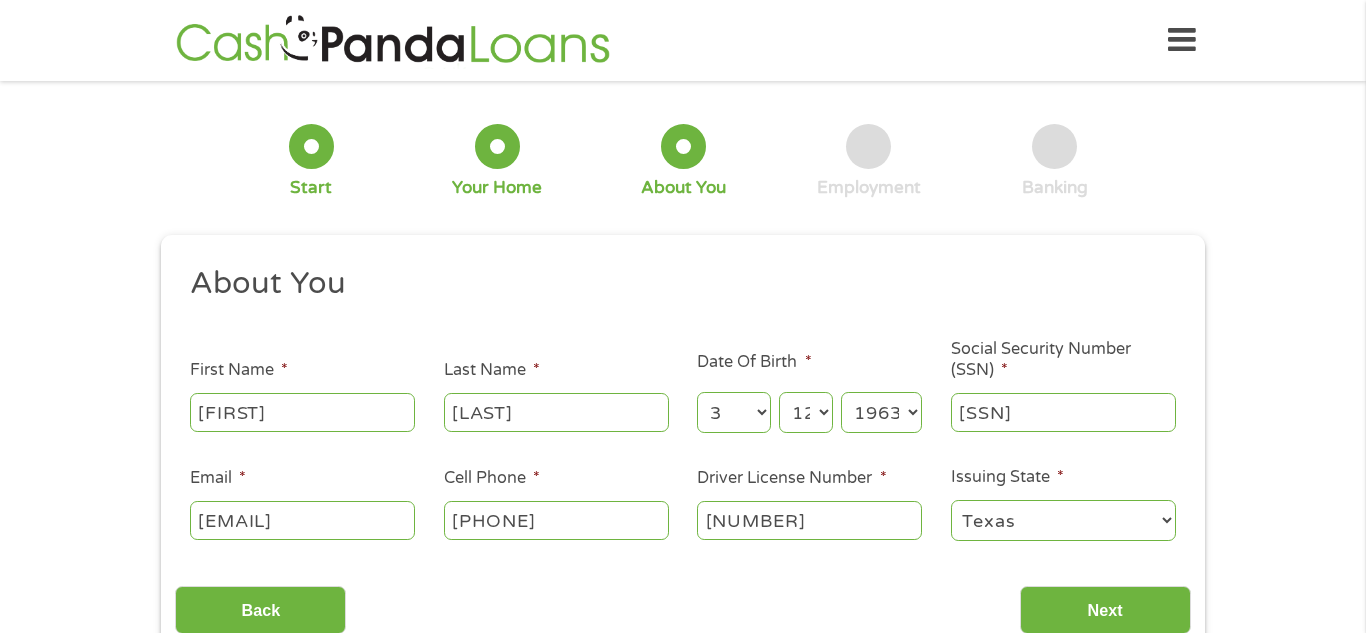 click on "1         Start   2         Your Home   3         About You   4         Employment   5         Banking   6
This field is hidden when viewing the form gclid EAIaIQobChMIg5Wy86vxjgMV6E1_AB0oHjEJEAAYAiAAEgLOa_D_BwE This field is hidden when viewing the form Referrer https://www.cashpandaloans.com/?medium=adwords&source=adwords&campaign=22747246762&adgroup=181722780453&creative=761547818383&position&keyword=loans%20that%20approve%20no%20matter%20what&utm_term=%7Bsearchterm%7D&matchtype=%7Bterm%7D&device=c&network=s&gad_source=5&gad_campaignid=22747246762&gclid=EAIaIQobChMIg5Wy86vxjgMV6E1_AB0oHjEJEAAYAiAAEgLOa_D_BwE This field is hidden when viewing the form Source adwords This field is hidden when viewing the form Campaign 22747246762 This field is hidden when viewing the form Medium adwords This field is hidden when viewing the form adgroup 181722780453 This field is hidden when viewing the form creative 761547818383 position keyword" at bounding box center [683, 378] 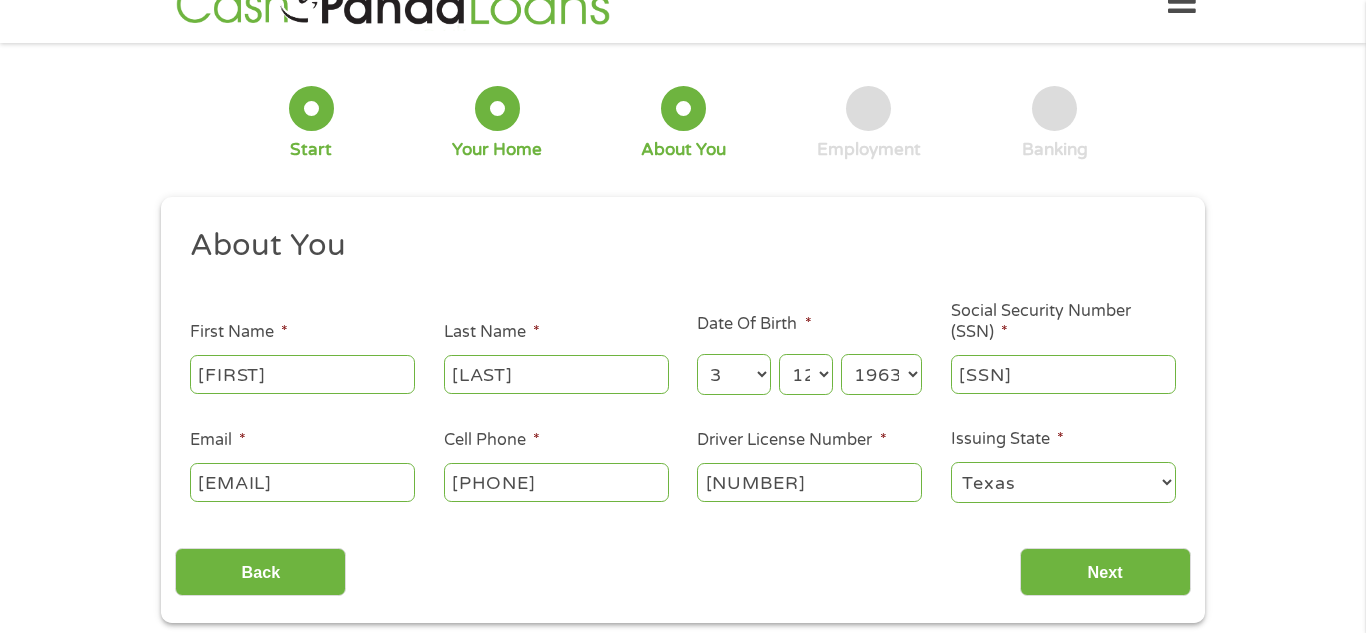 scroll, scrollTop: 0, scrollLeft: 0, axis: both 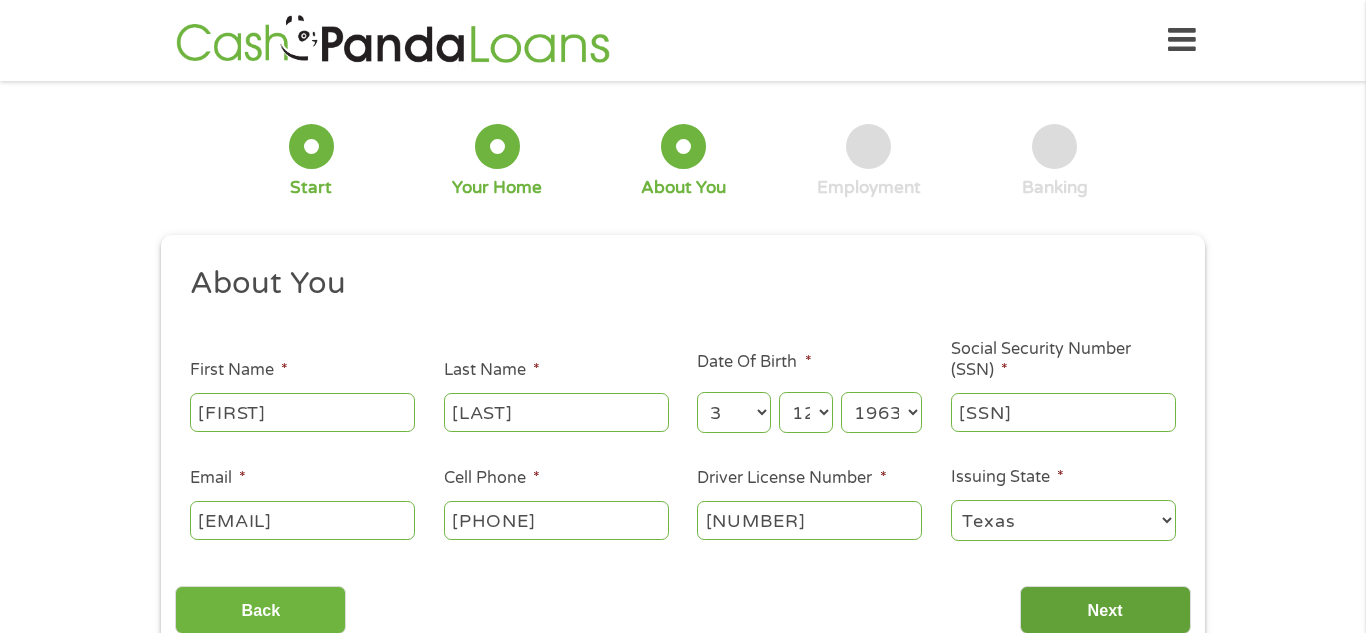 click on "Next" at bounding box center (1105, 610) 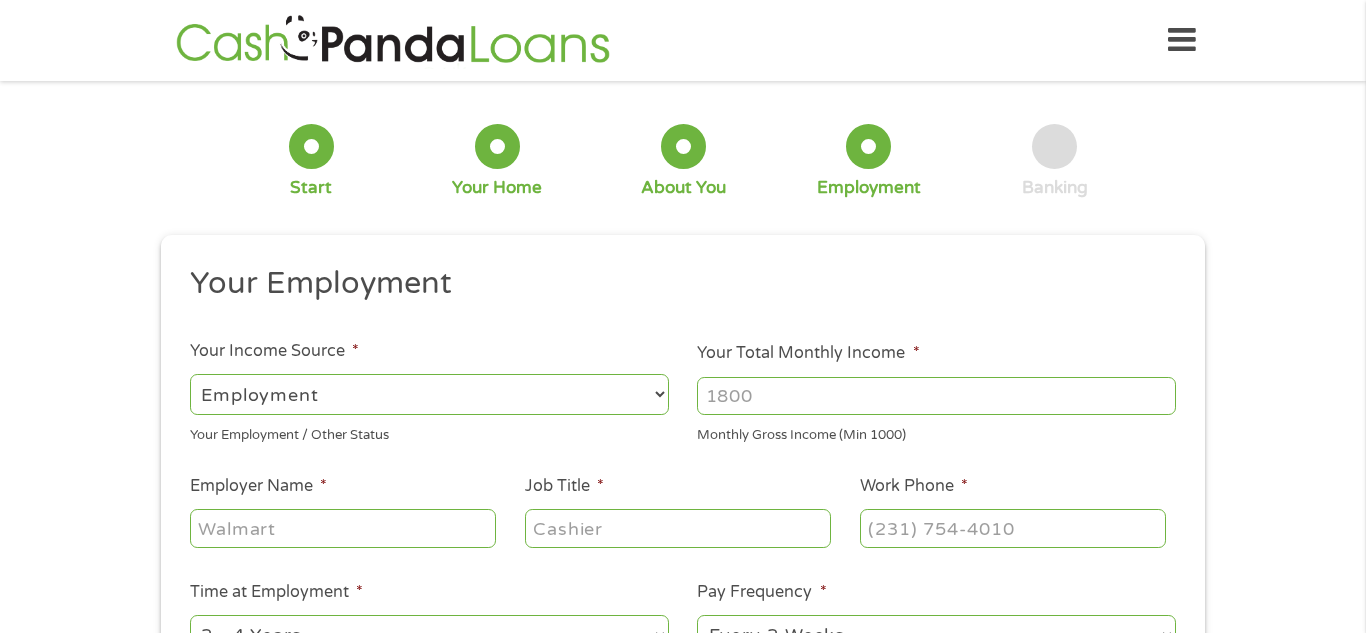 scroll, scrollTop: 8, scrollLeft: 8, axis: both 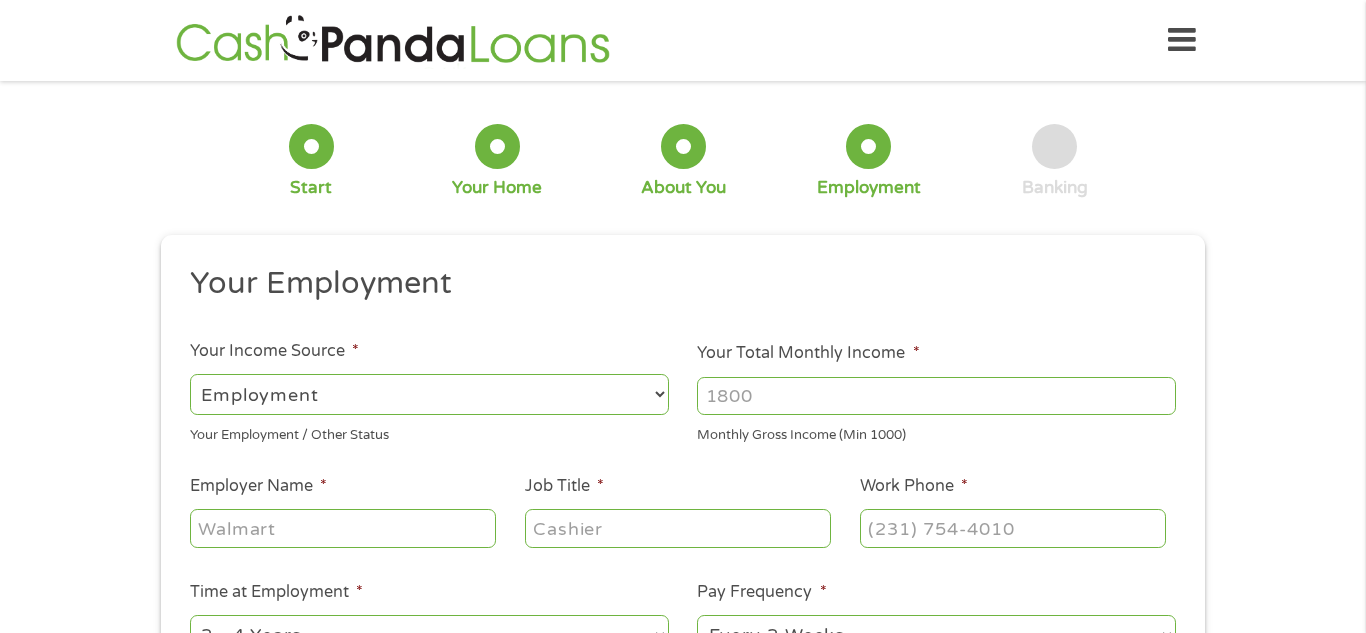 click on "--- Choose one --- Employment Self Employed Benefits" at bounding box center (429, 394) 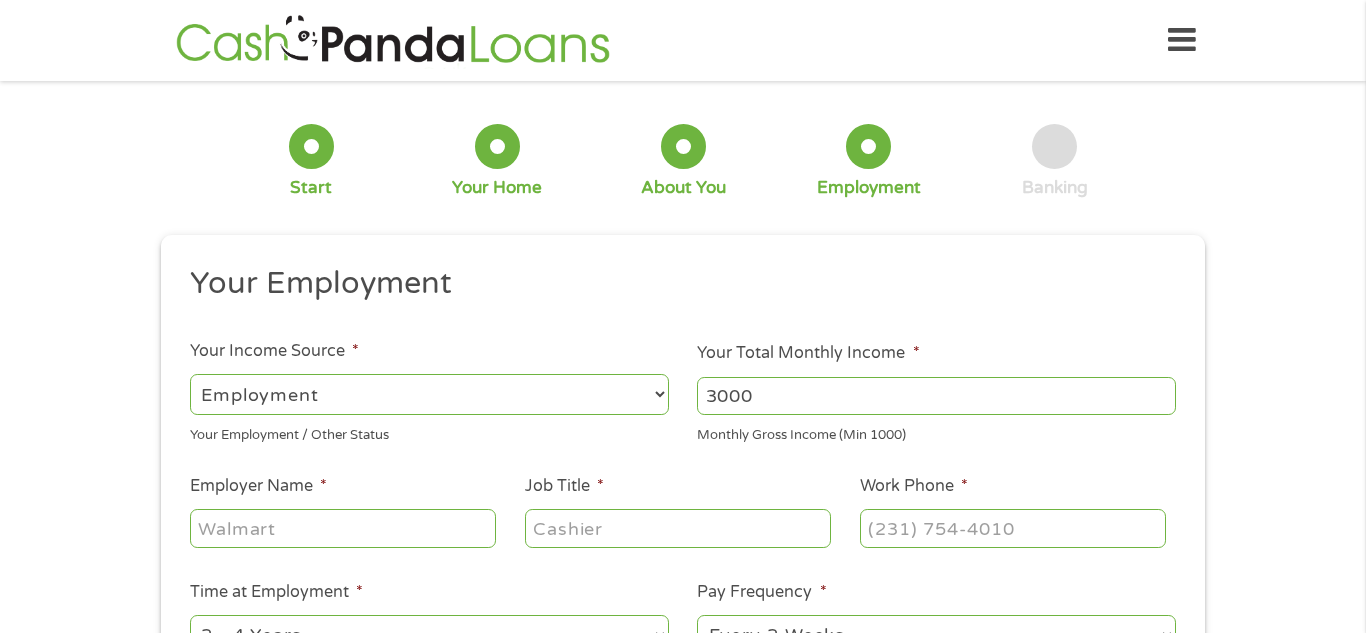 type on "3000" 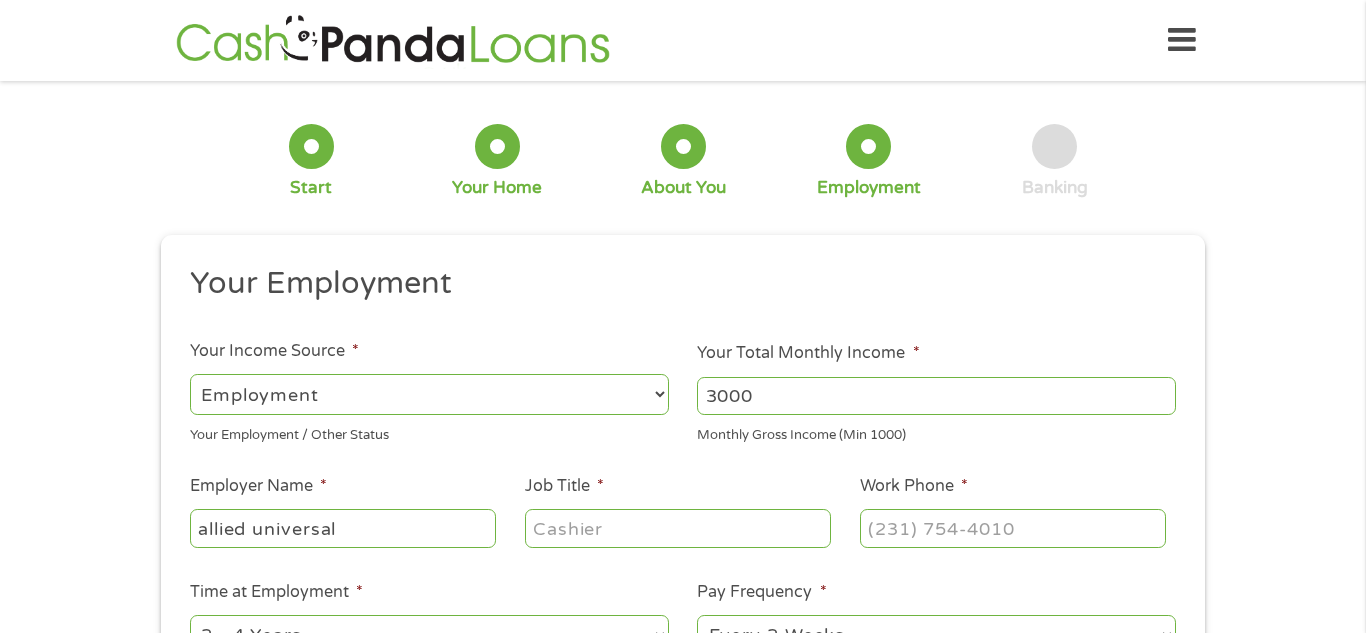type on "allied universal" 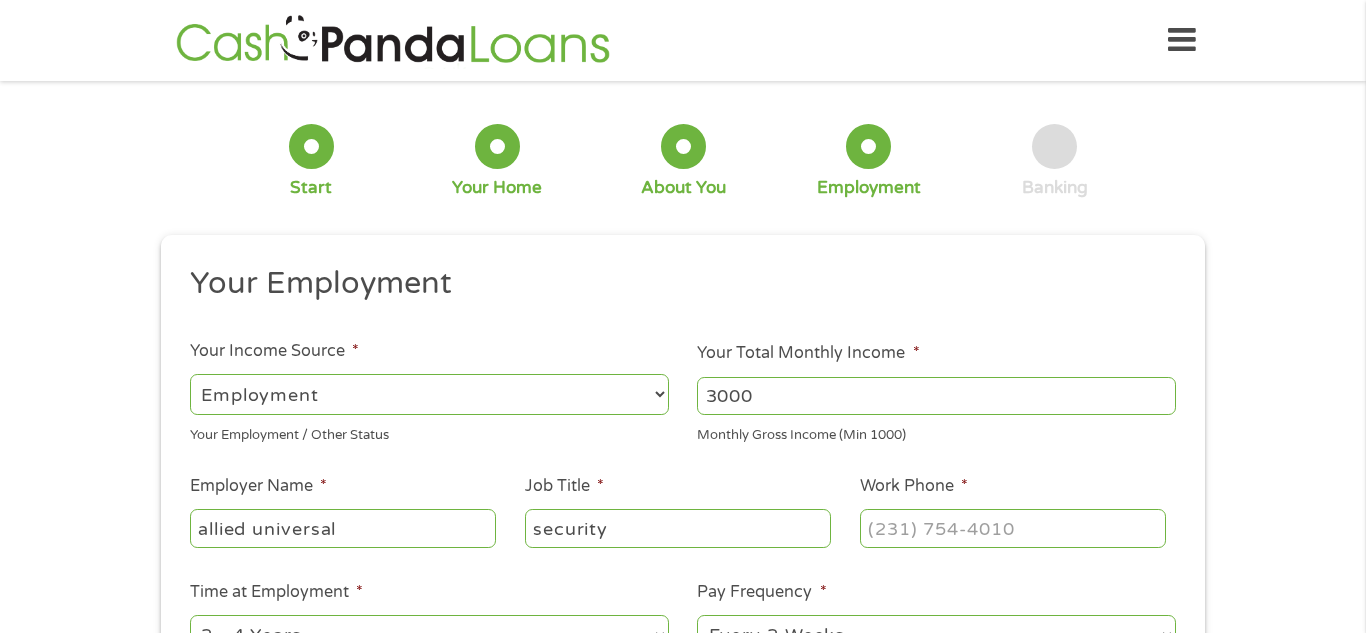 type on "security" 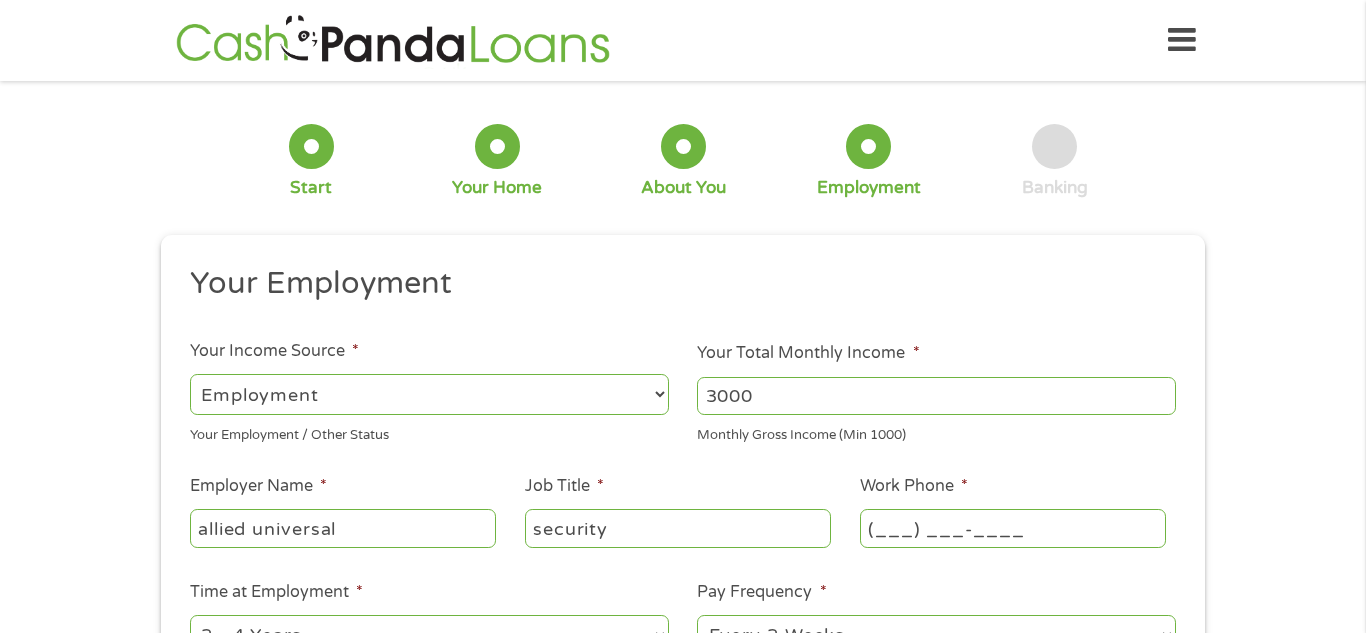 click on "(___) ___-____" at bounding box center [1013, 528] 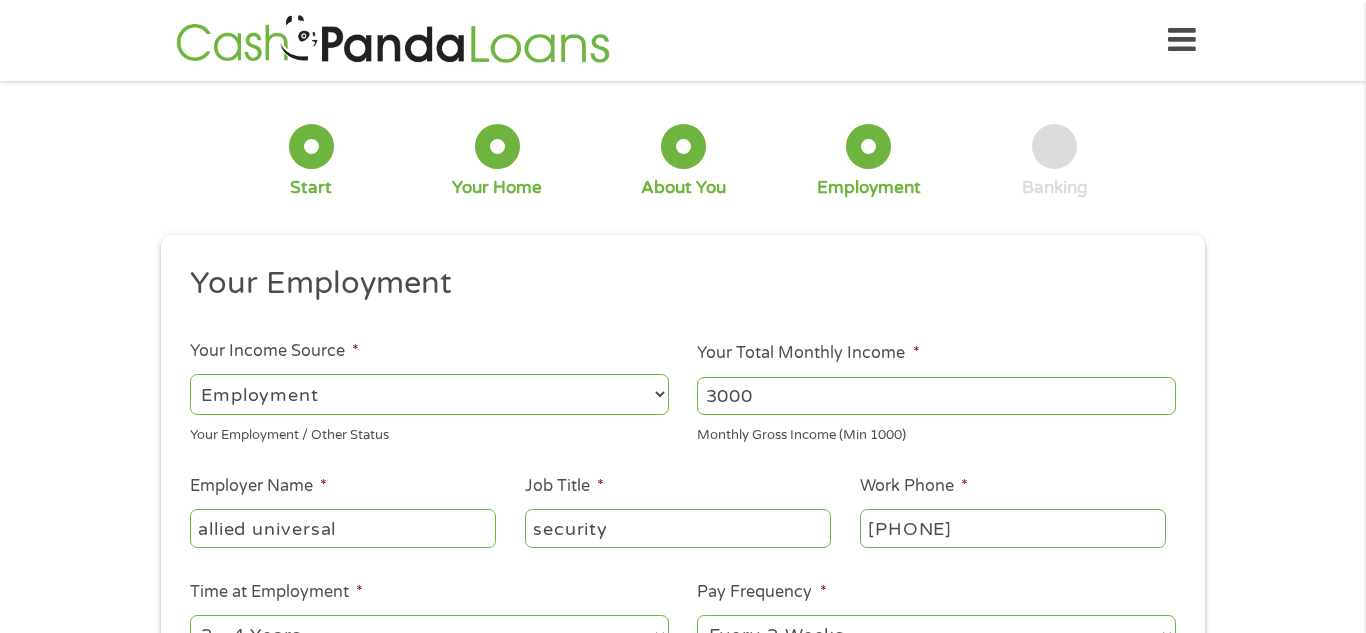 type on "[PHONE]" 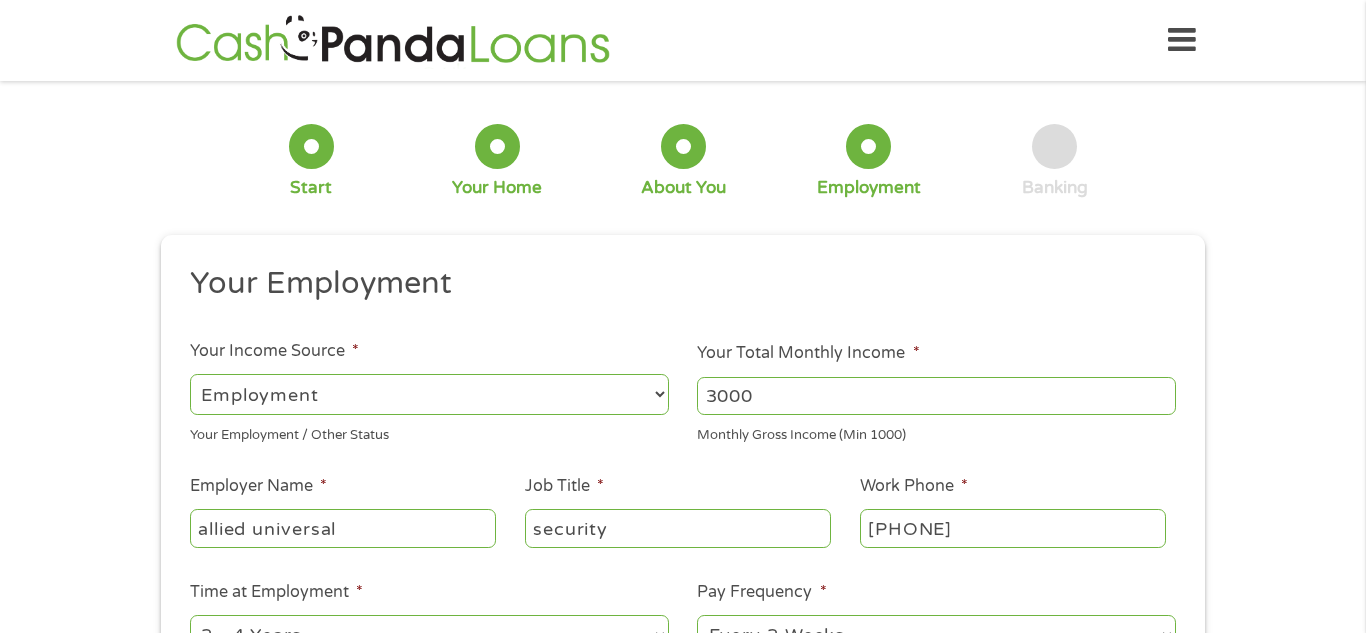 click on "1         Start   2         Your Home   3         About You   4         Employment   5         Banking   6
This field is hidden when viewing the form gclid EAIaIQobChMIg5Wy86vxjgMV6E1_AB0oHjEJEAAYAiAAEgLOa_D_BwE This field is hidden when viewing the form Referrer https://www.cashpandaloans.com/?medium=adwords&source=adwords&campaign=22747246762&adgroup=181722780453&creative=761547818383&position&keyword=loans%20that%20approve%20no%20matter%20what&utm_term=%7Bsearchterm%7D&matchtype=%7Bterm%7D&device=c&network=s&gad_source=5&gad_campaignid=22747246762&gclid=EAIaIQobChMIg5Wy86vxjgMV6E1_AB0oHjEJEAAYAiAAEgLOa_D_BwE This field is hidden when viewing the form Source adwords This field is hidden when viewing the form Campaign 22747246762 This field is hidden when viewing the form Medium adwords This field is hidden when viewing the form adgroup 181722780453 This field is hidden when viewing the form creative 761547818383 position keyword" at bounding box center [683, 489] 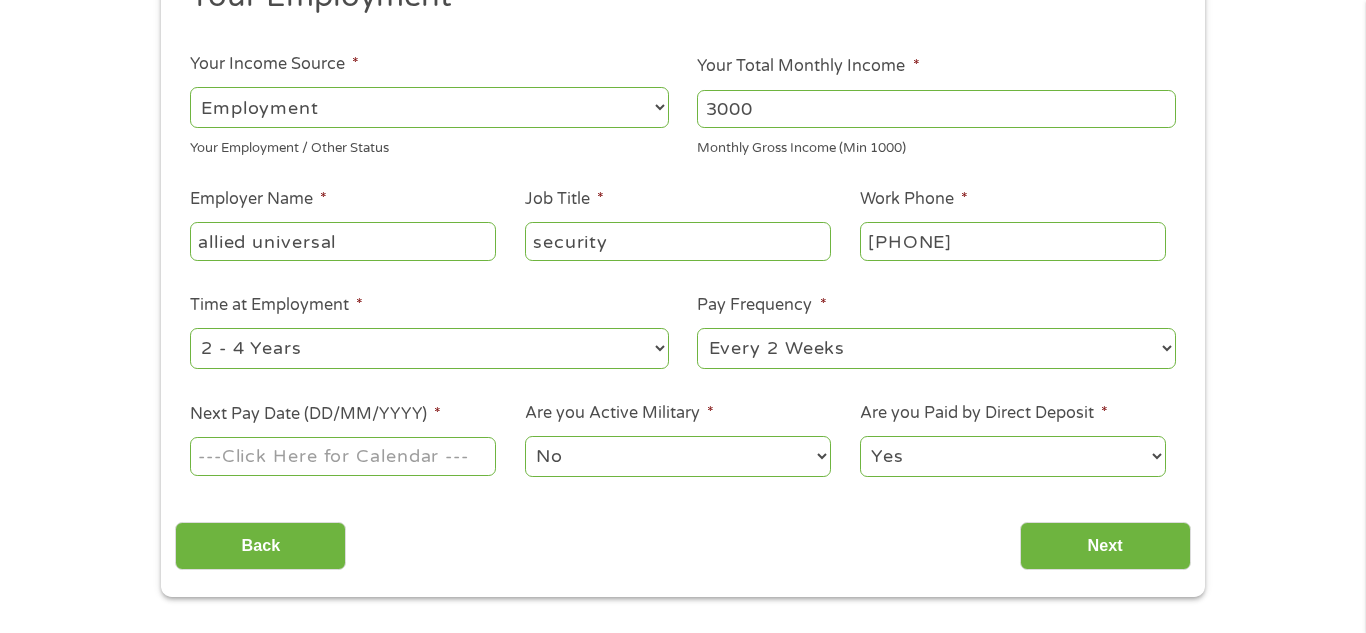 scroll, scrollTop: 320, scrollLeft: 0, axis: vertical 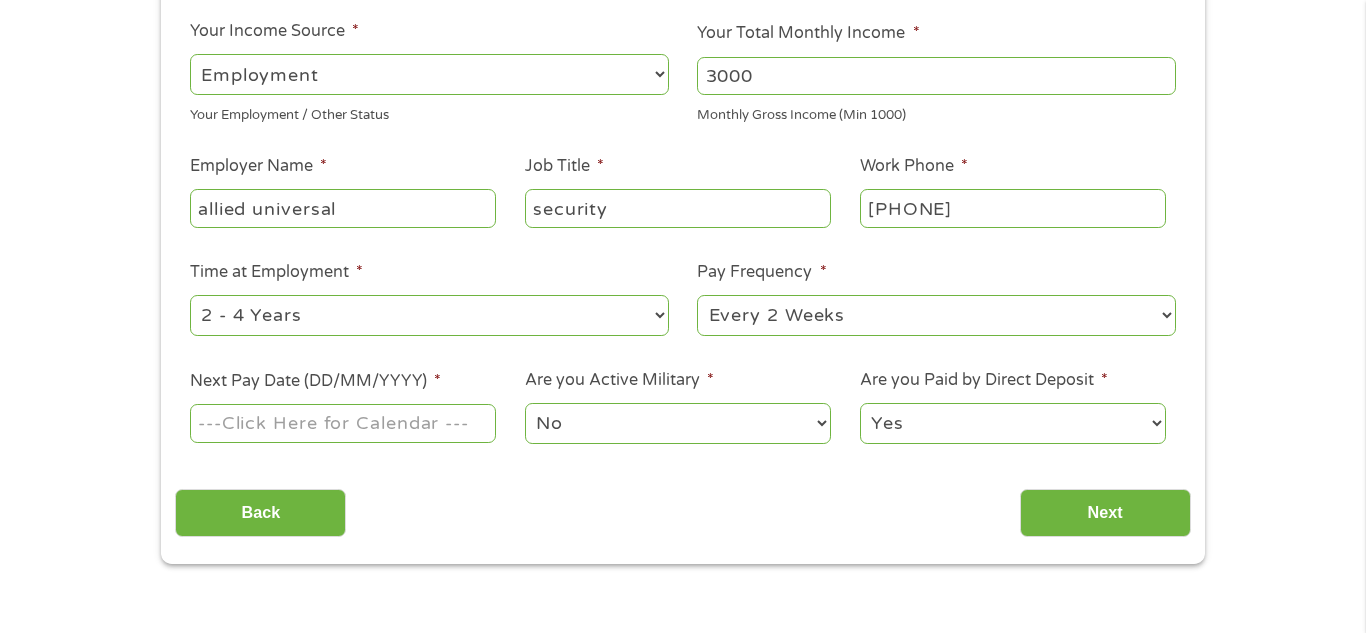 click on "Next Pay Date (DD/MM/YYYY) *" at bounding box center (343, 423) 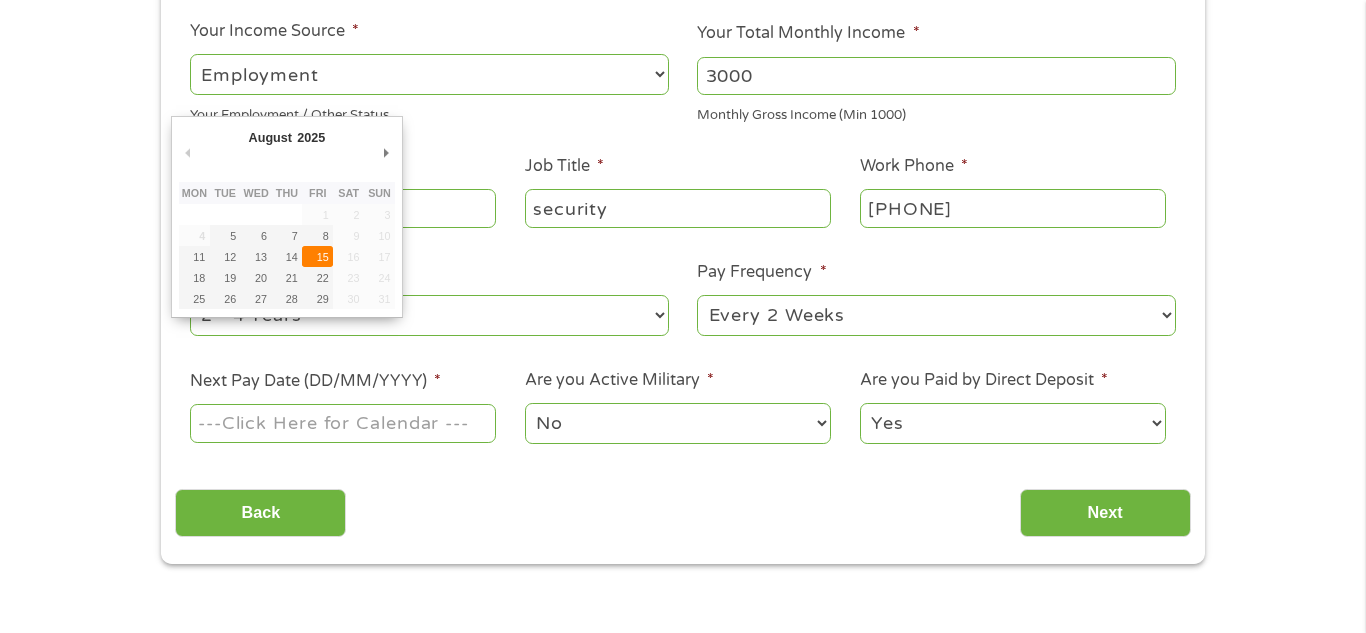 type on "15/08/2025" 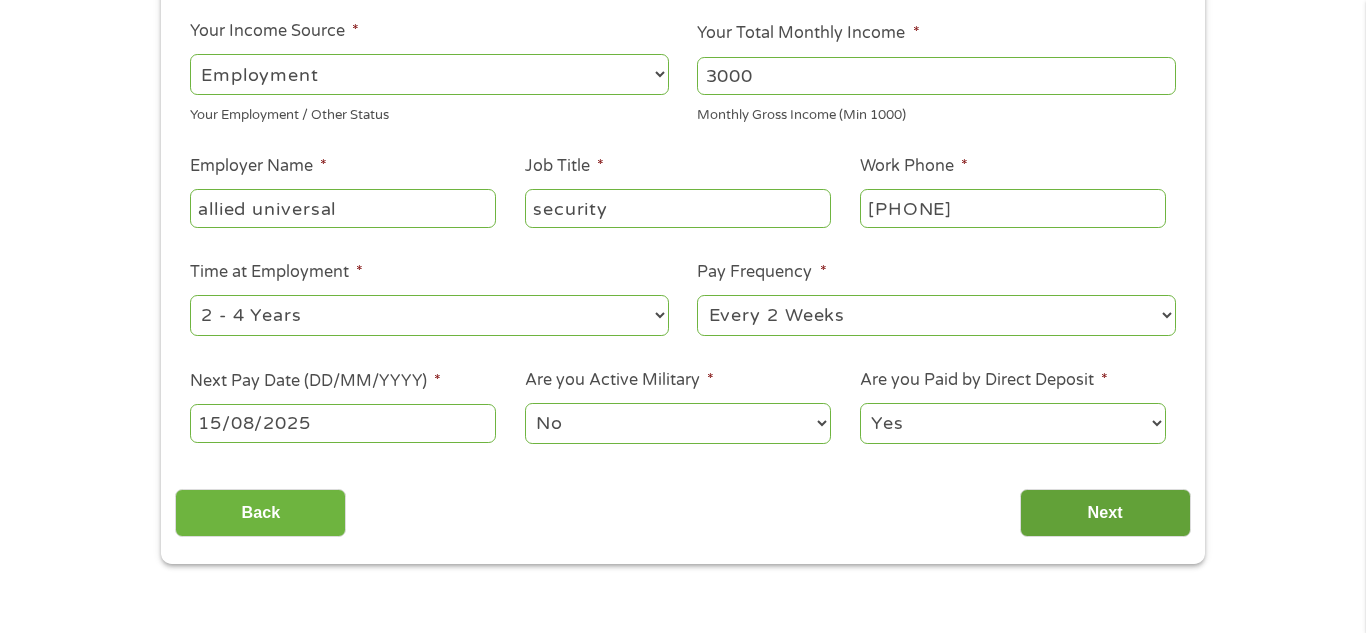 click on "Next" at bounding box center [1105, 513] 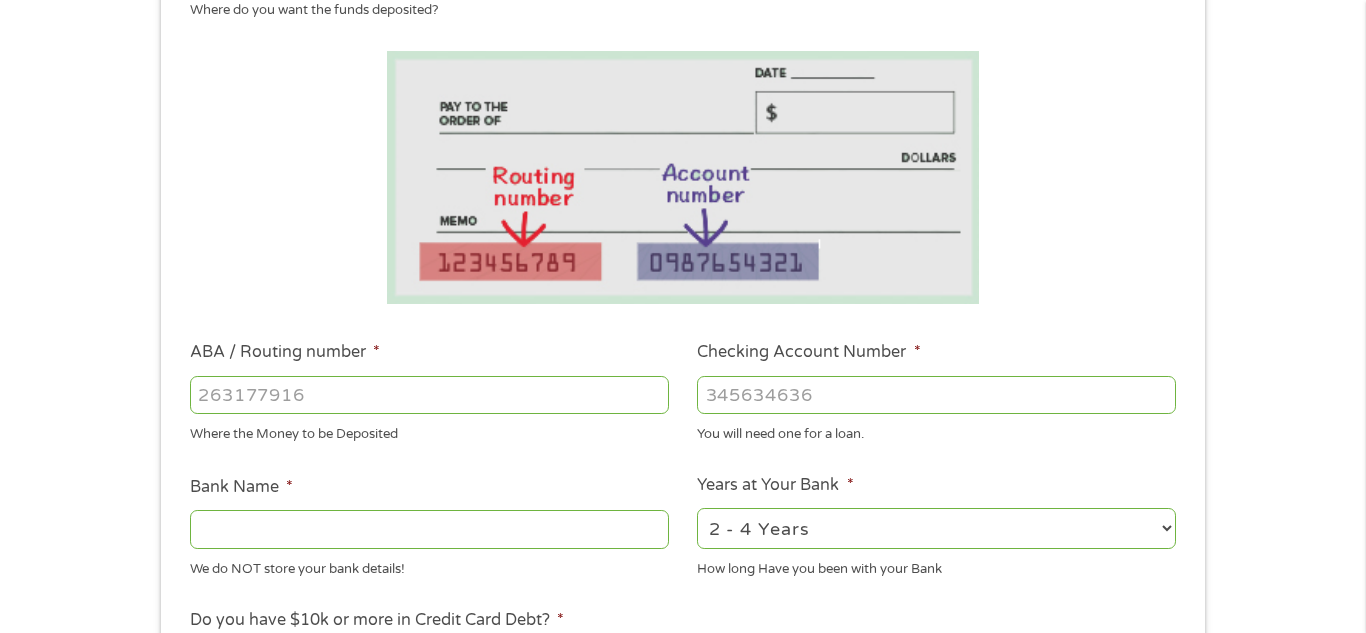 scroll, scrollTop: 8, scrollLeft: 8, axis: both 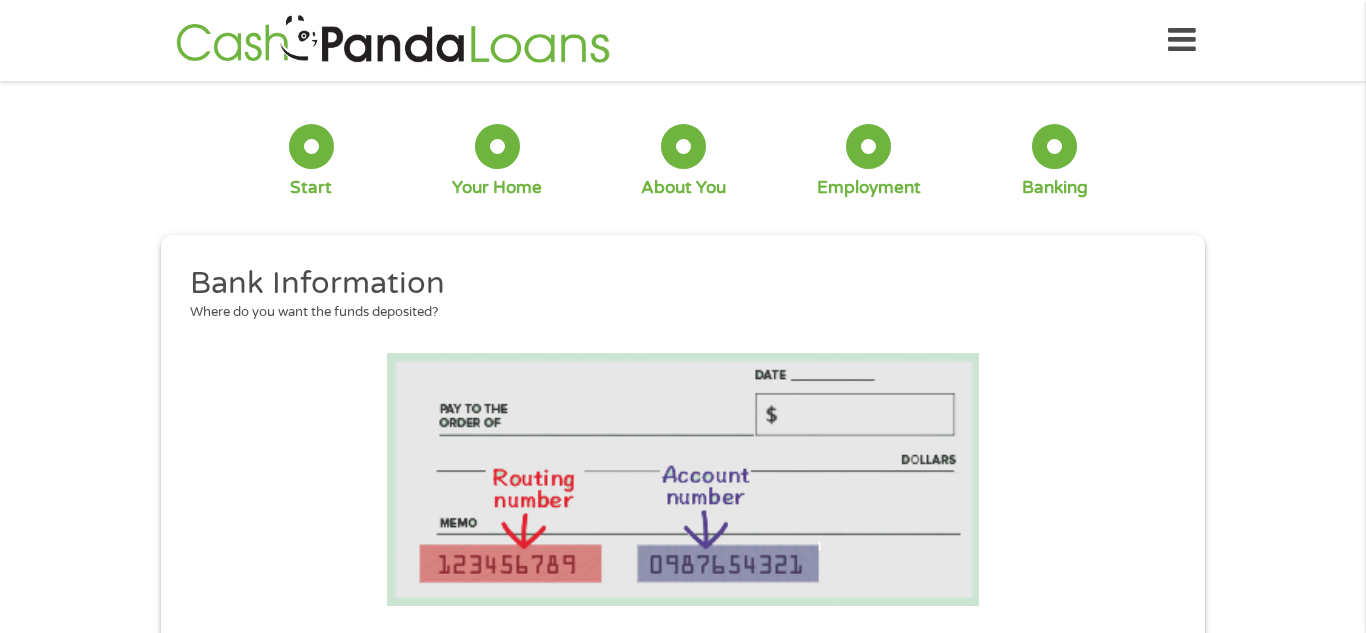 click at bounding box center (682, 479) 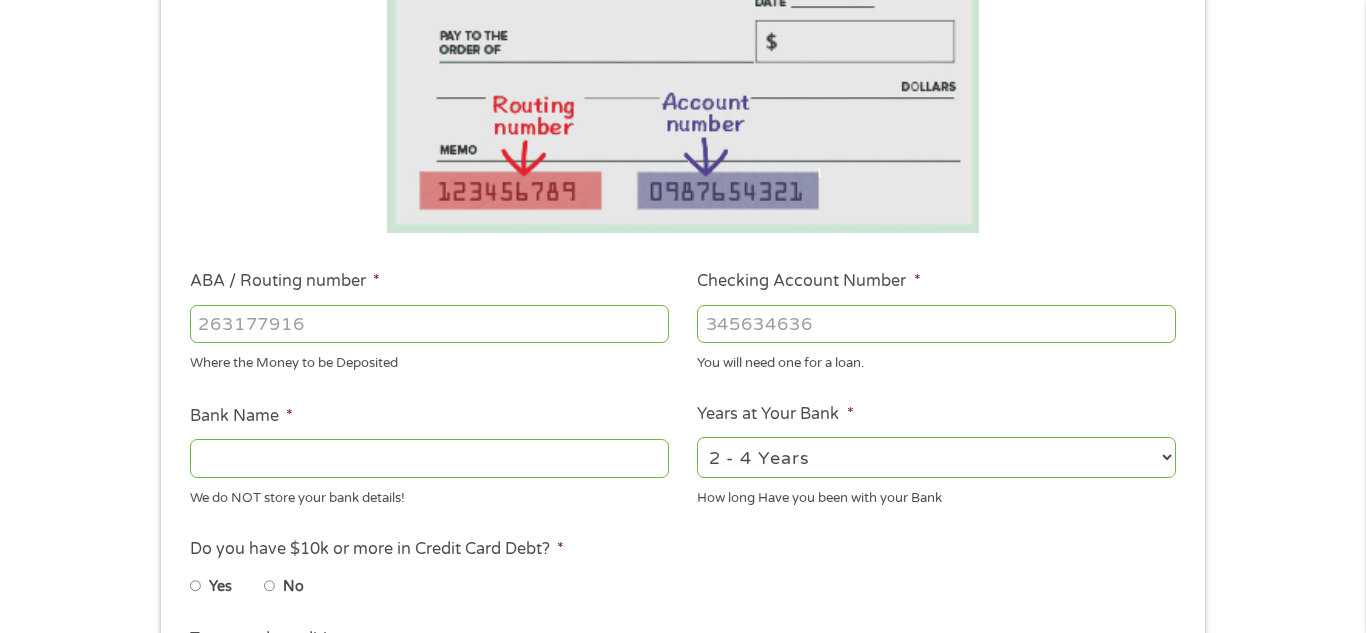 scroll, scrollTop: 400, scrollLeft: 0, axis: vertical 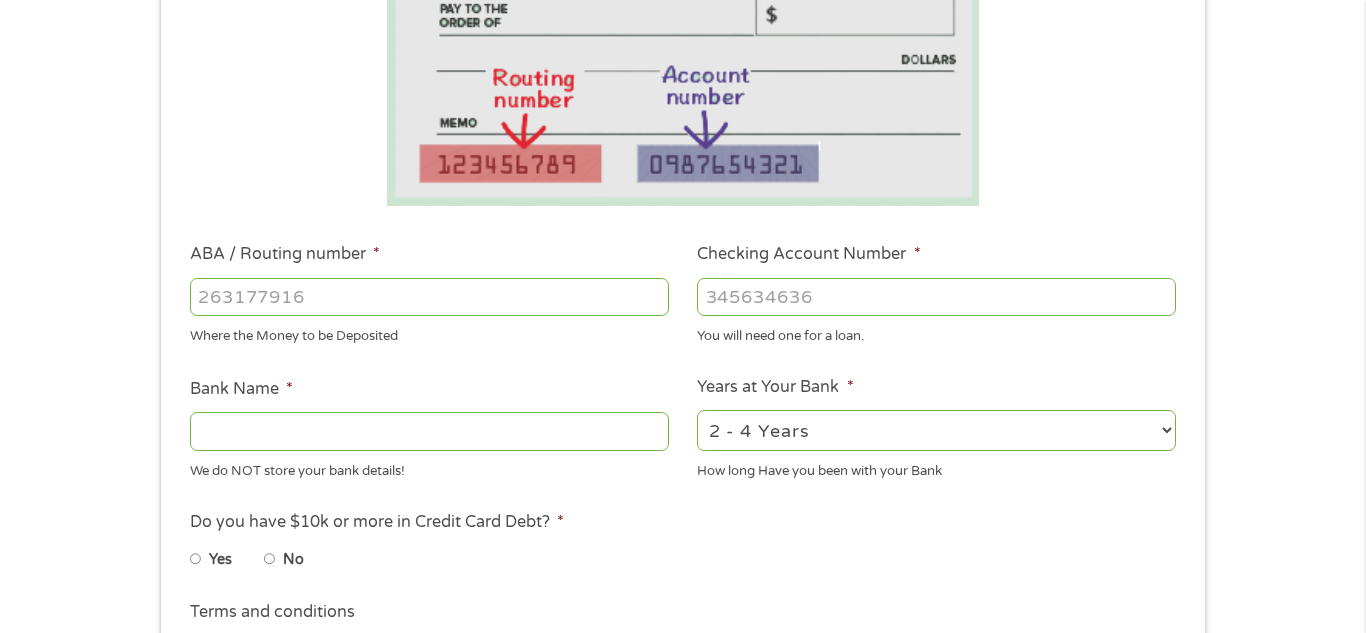 click on "ABA / Routing number *" at bounding box center (429, 297) 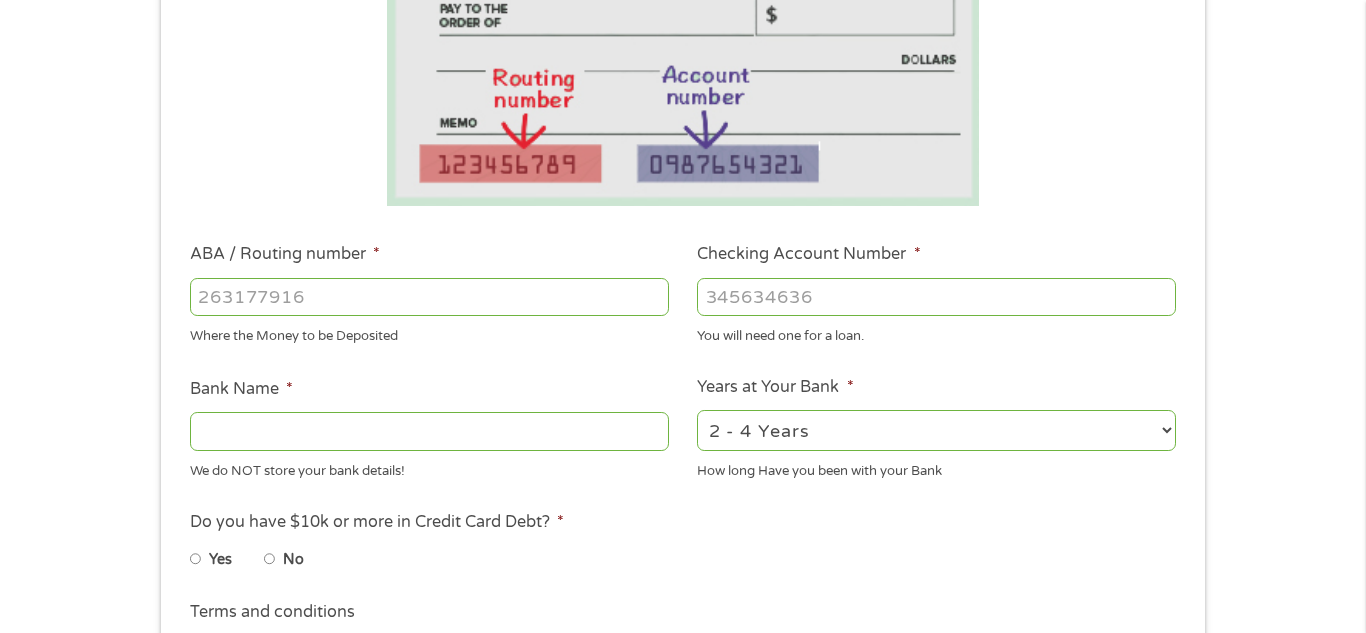 type on "[NUMBER]" 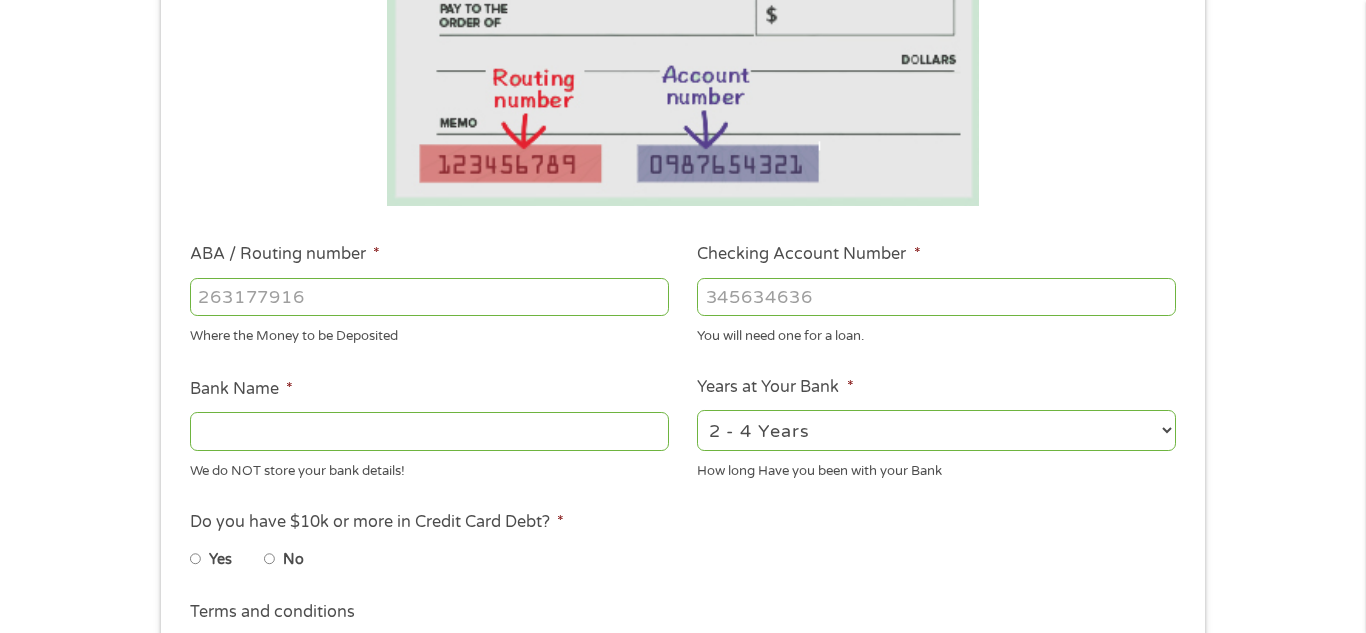 type on "CAPITAL ONE NA" 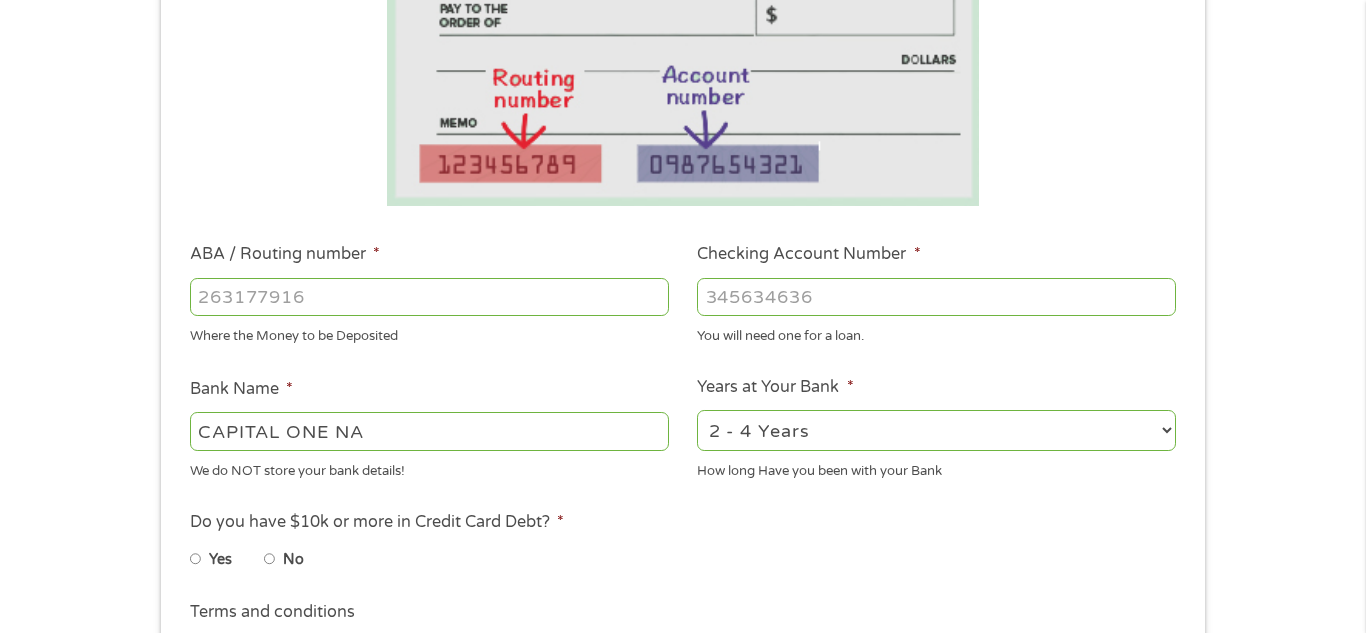 type on "[NUMBER]" 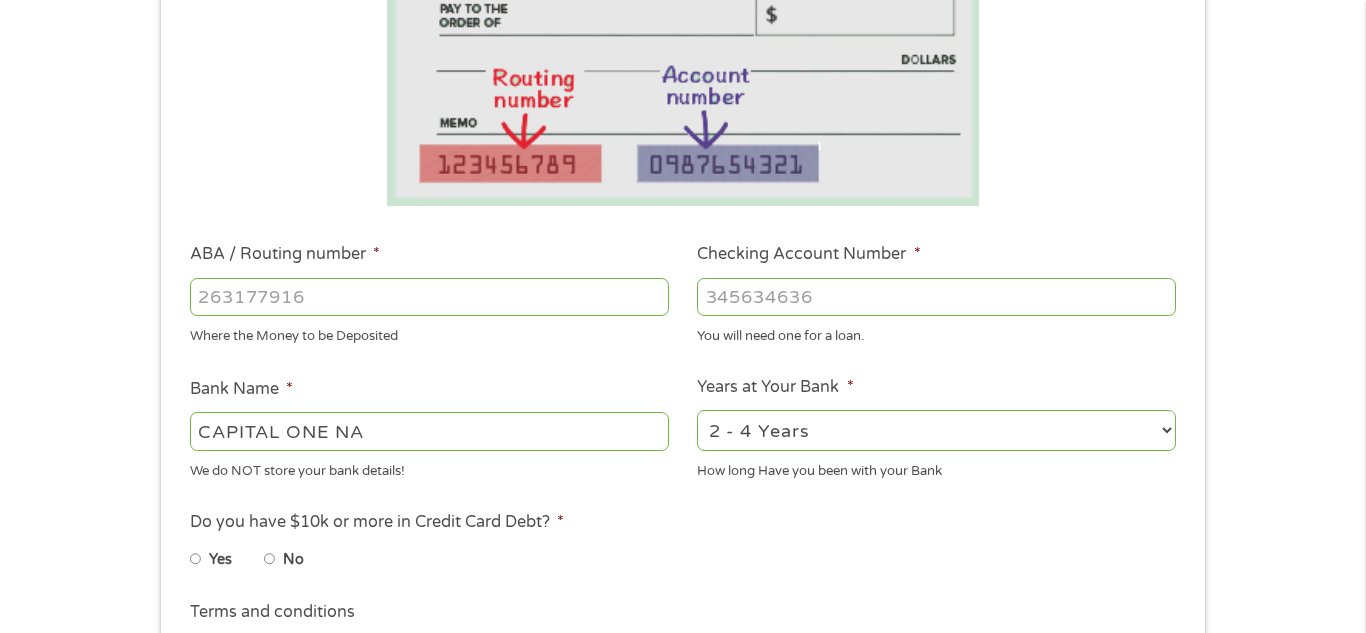 select on "60months" 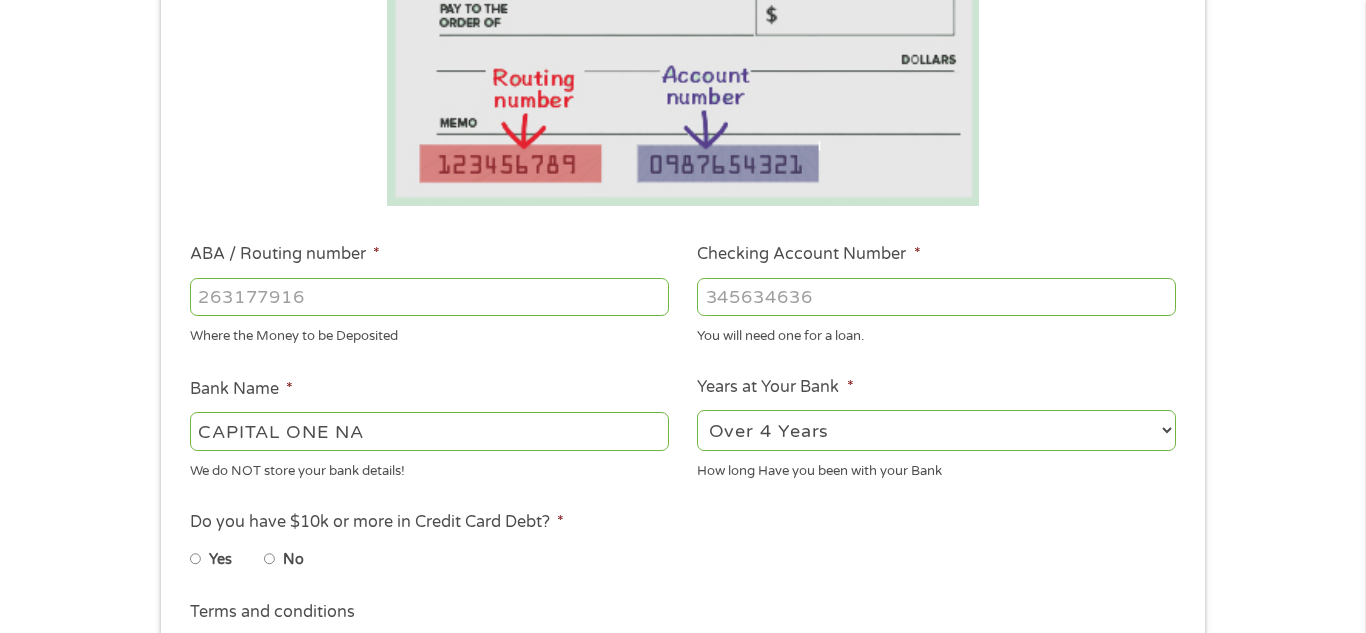 click on "2 - 4 Years 6 - 12 Months 1 - 2 Years Over 4 Years" at bounding box center [936, 430] 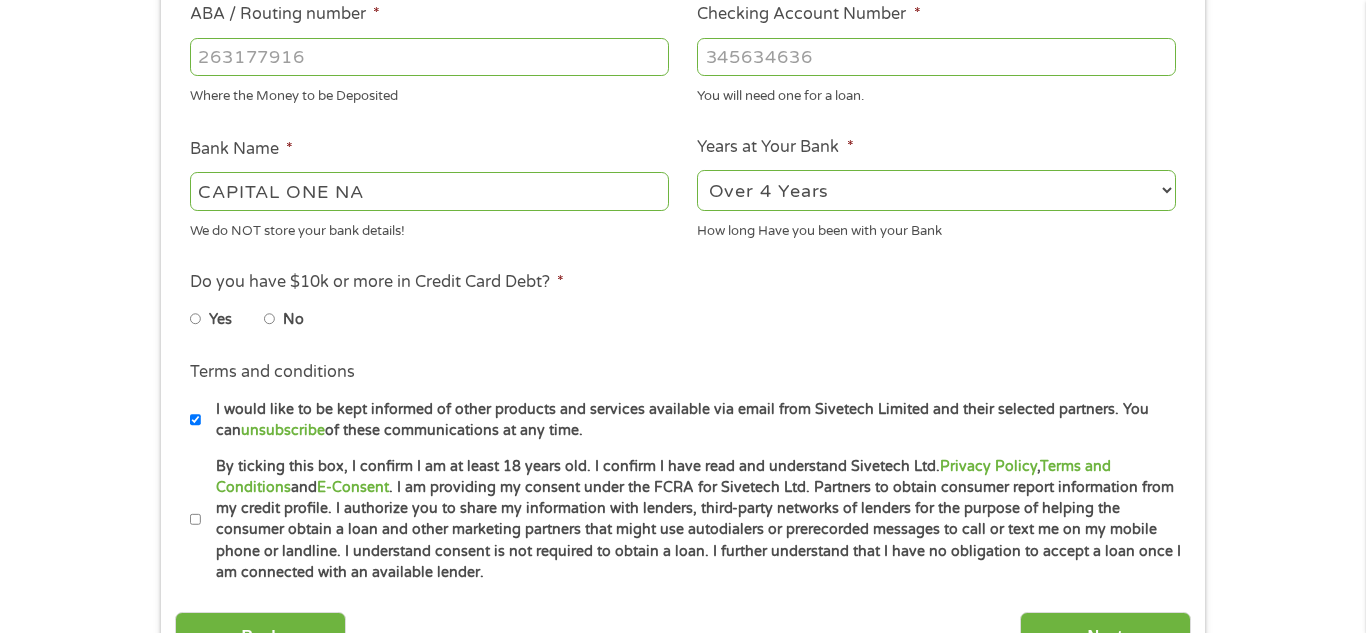 scroll, scrollTop: 680, scrollLeft: 0, axis: vertical 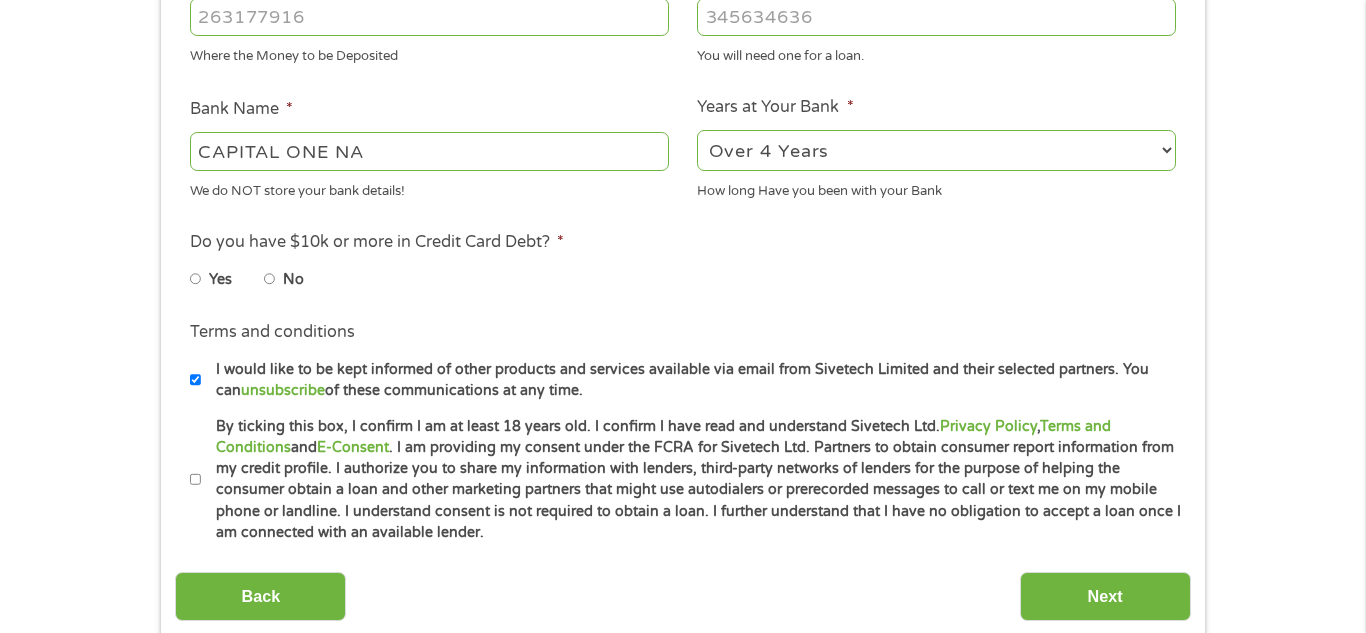 click on "No" at bounding box center (270, 279) 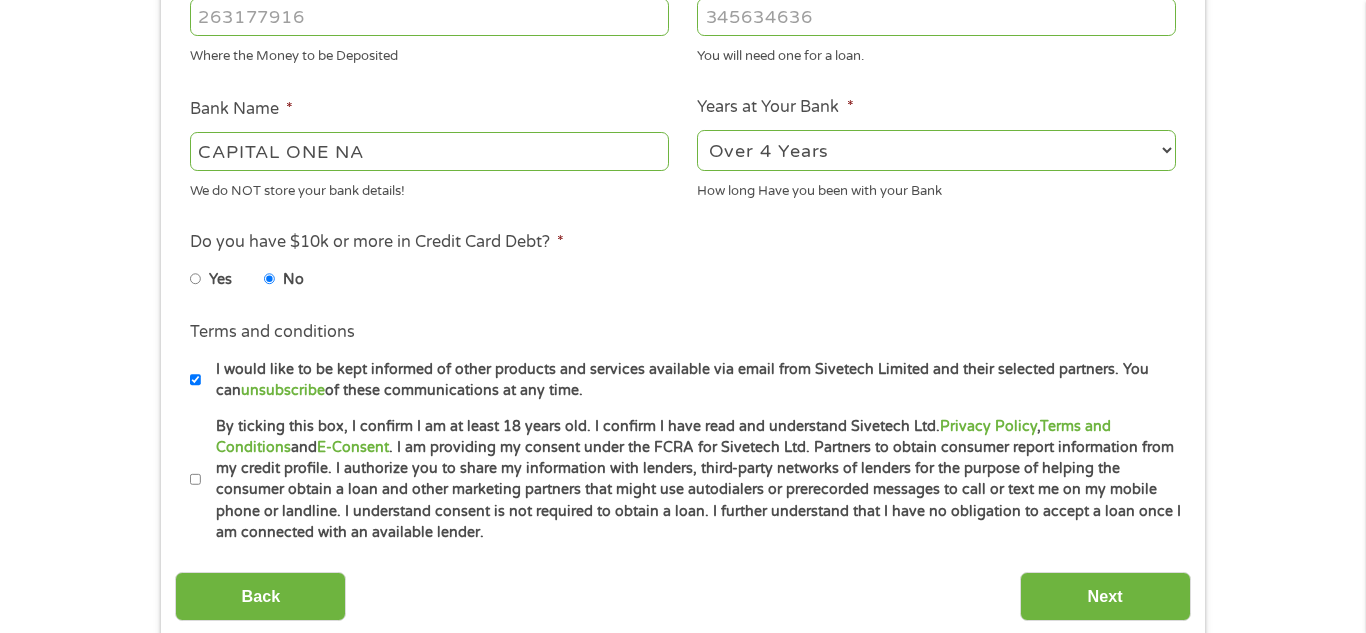 click on "By ticking this box, I confirm I am at least 18 years old. I confirm I have read and understand Sivetech Ltd.  Privacy Policy ,  Terms and Conditions  and  E-Consent . I am providing my consent under the FCRA for Sivetech Ltd. Partners to obtain consumer report information from my credit profile. I authorize you to share my information with lenders, third-party networks of lenders for the purpose of helping the consumer obtain a loan and other marketing partners that might use autodialers or prerecorded messages to call or text me on my mobile phone or landline. I understand consent is not required to obtain a loan. I further understand that I have no obligation to accept a loan once I am connected with an available lender." at bounding box center (196, 480) 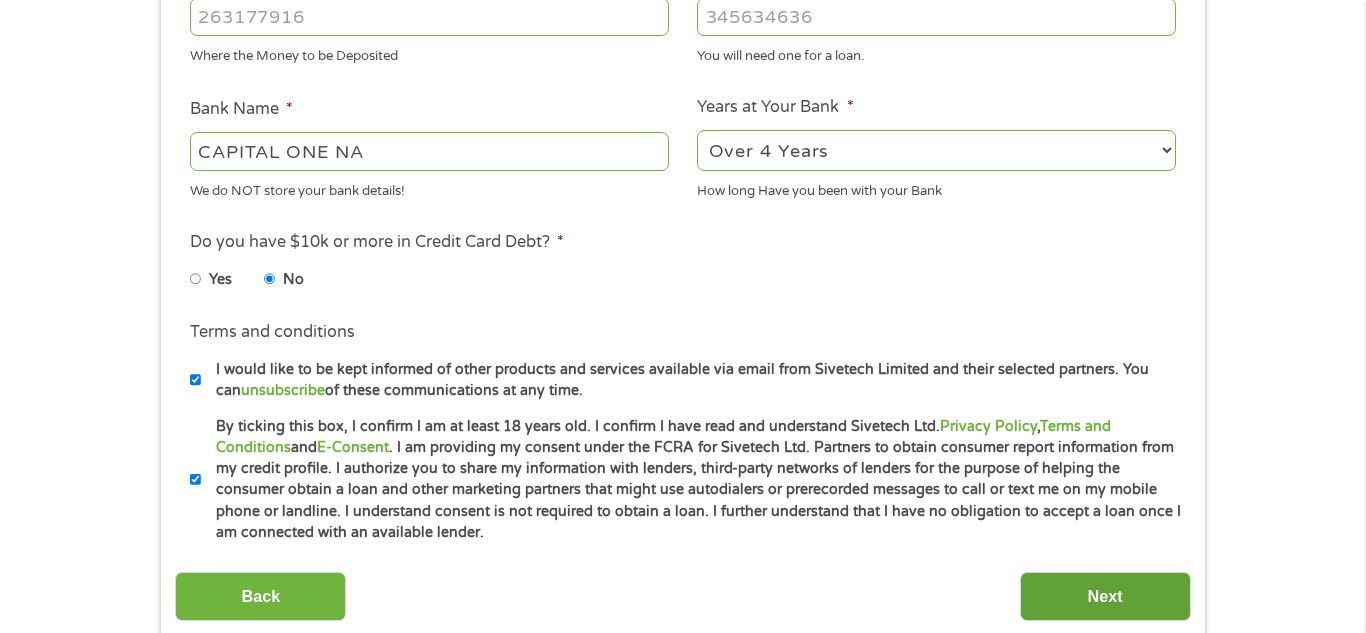 click on "Next" at bounding box center (1105, 596) 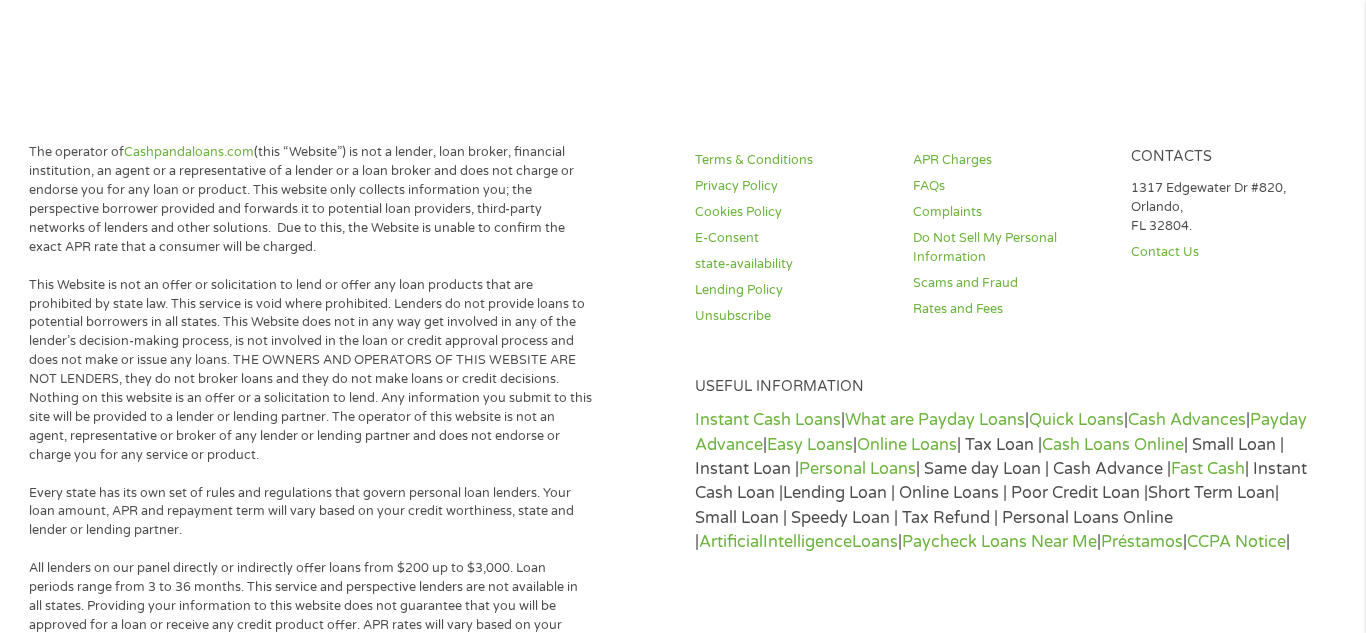 scroll, scrollTop: 8, scrollLeft: 8, axis: both 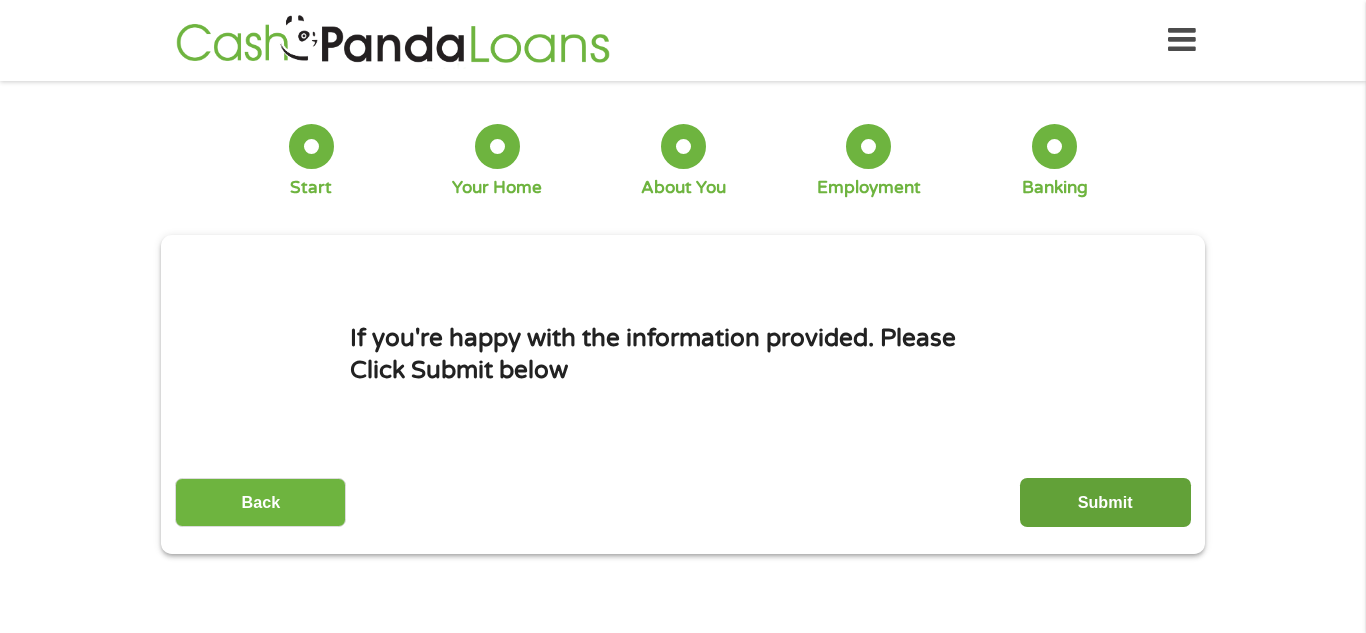 click on "Submit" at bounding box center [1105, 502] 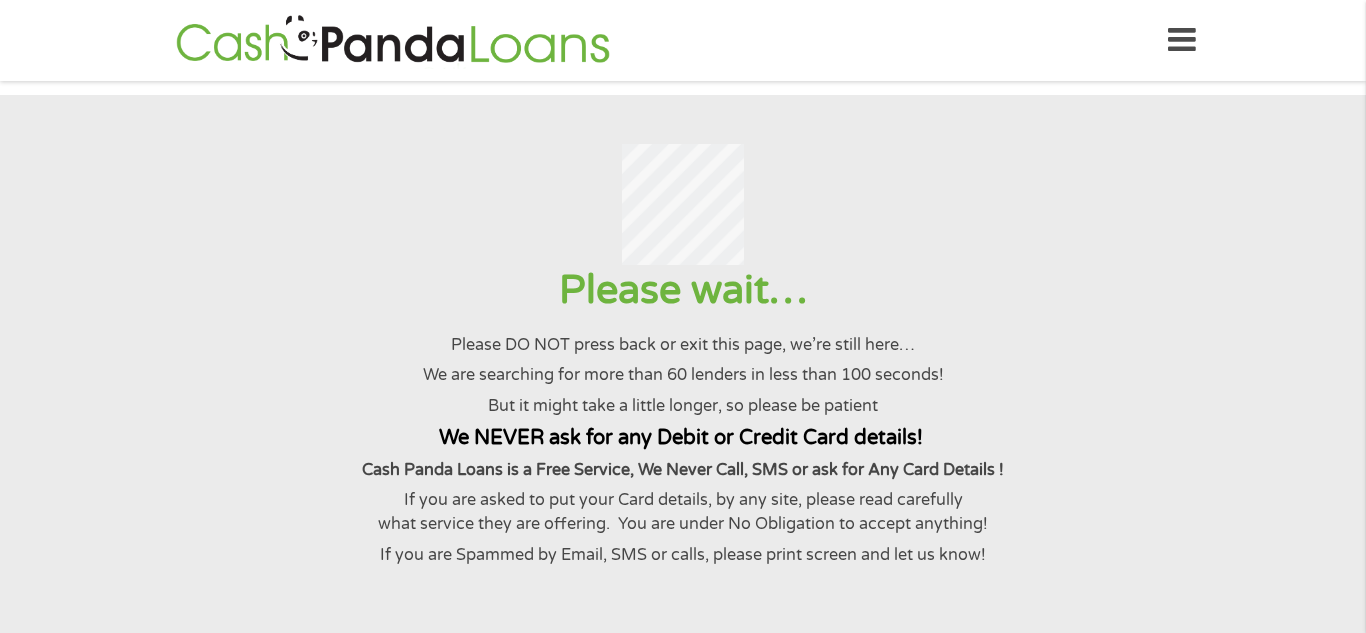 click on "If you are asked to put your Card details, by any site, please read carefully  what service they are offering.  You are under No Obligation to accept anything!" at bounding box center [682, 512] 